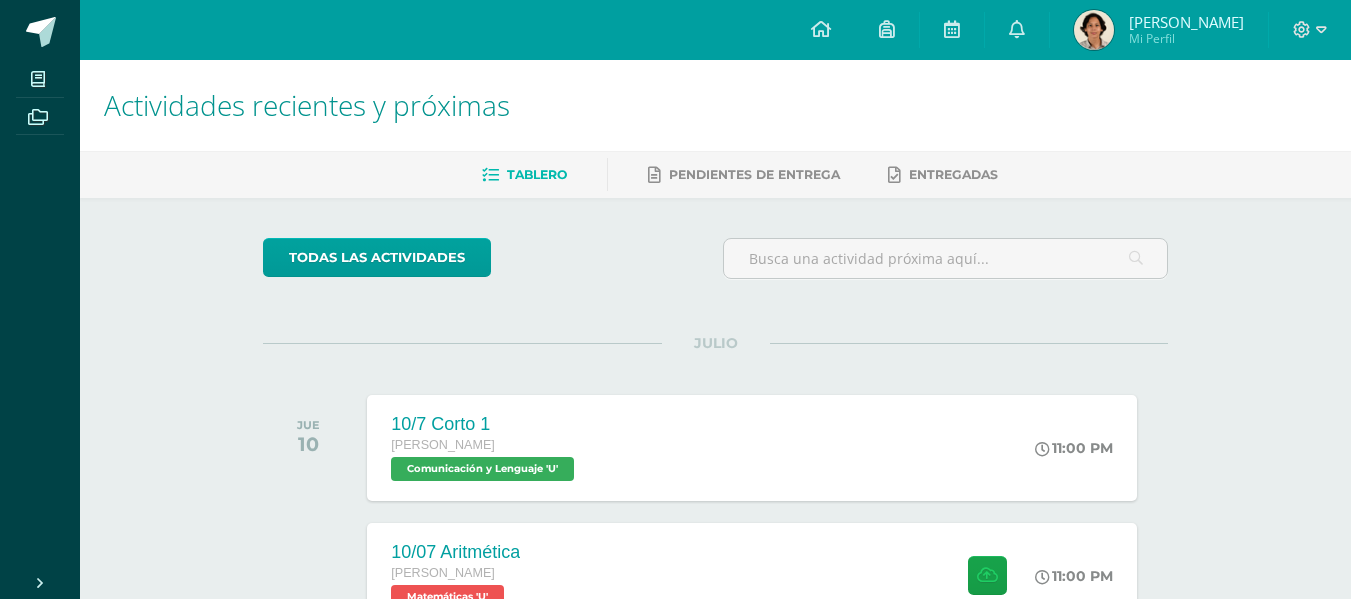 scroll, scrollTop: 0, scrollLeft: 0, axis: both 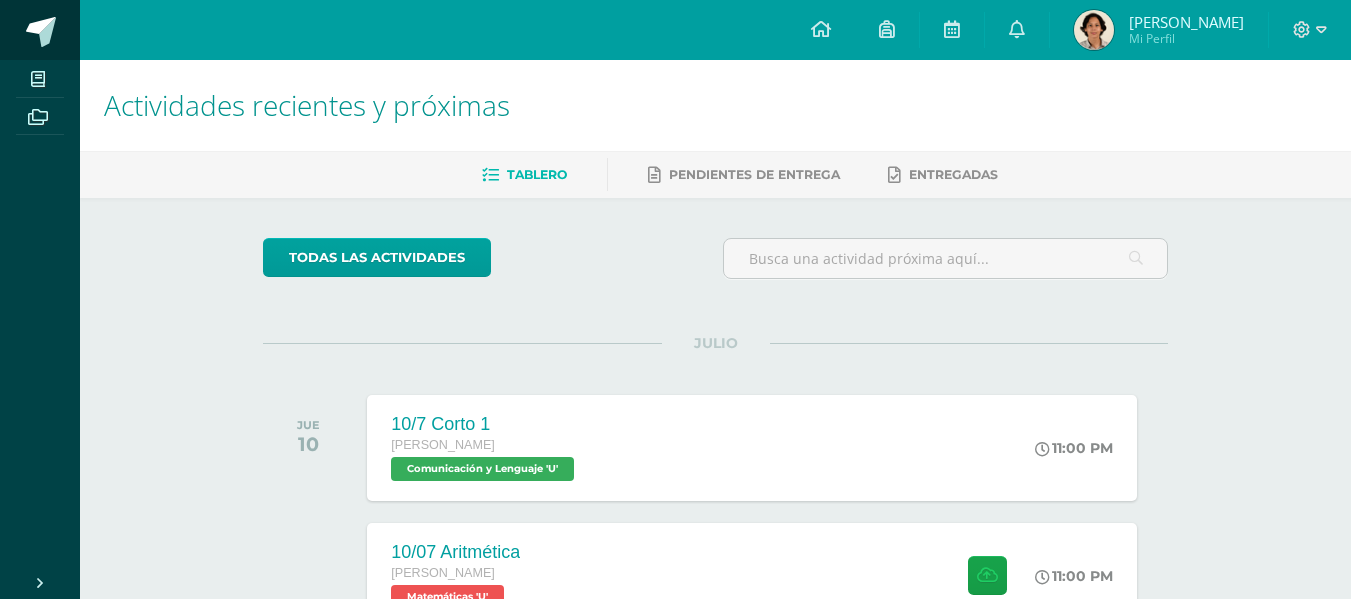 click at bounding box center (40, 30) 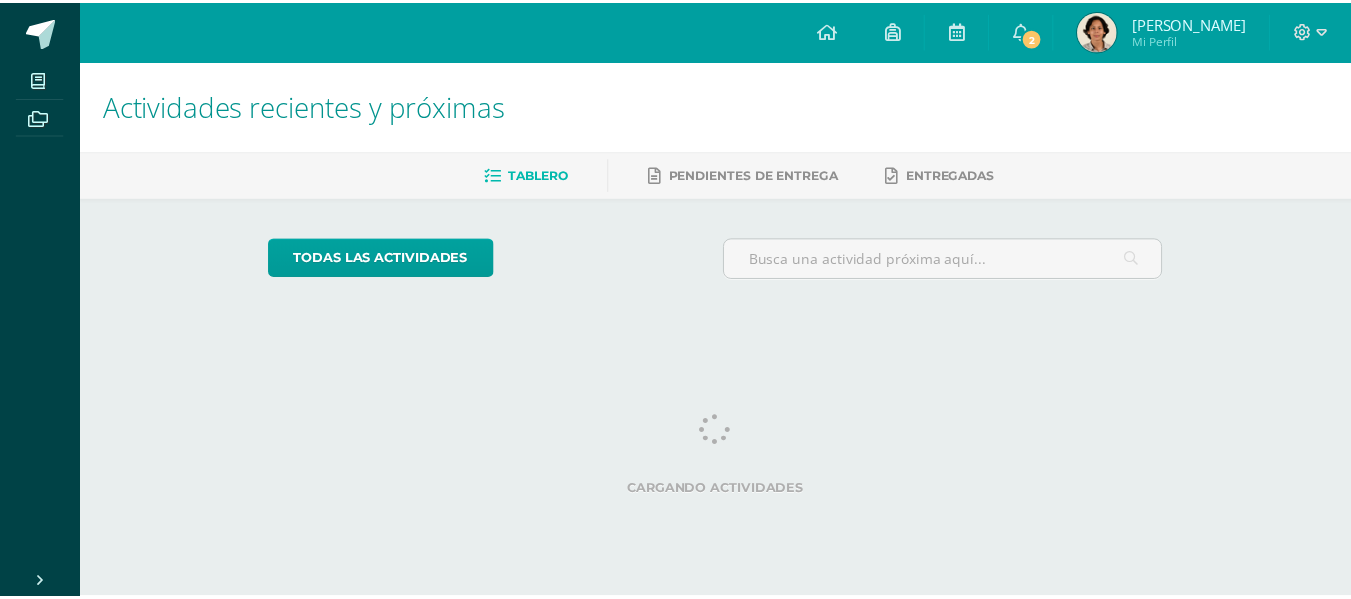 scroll, scrollTop: 0, scrollLeft: 0, axis: both 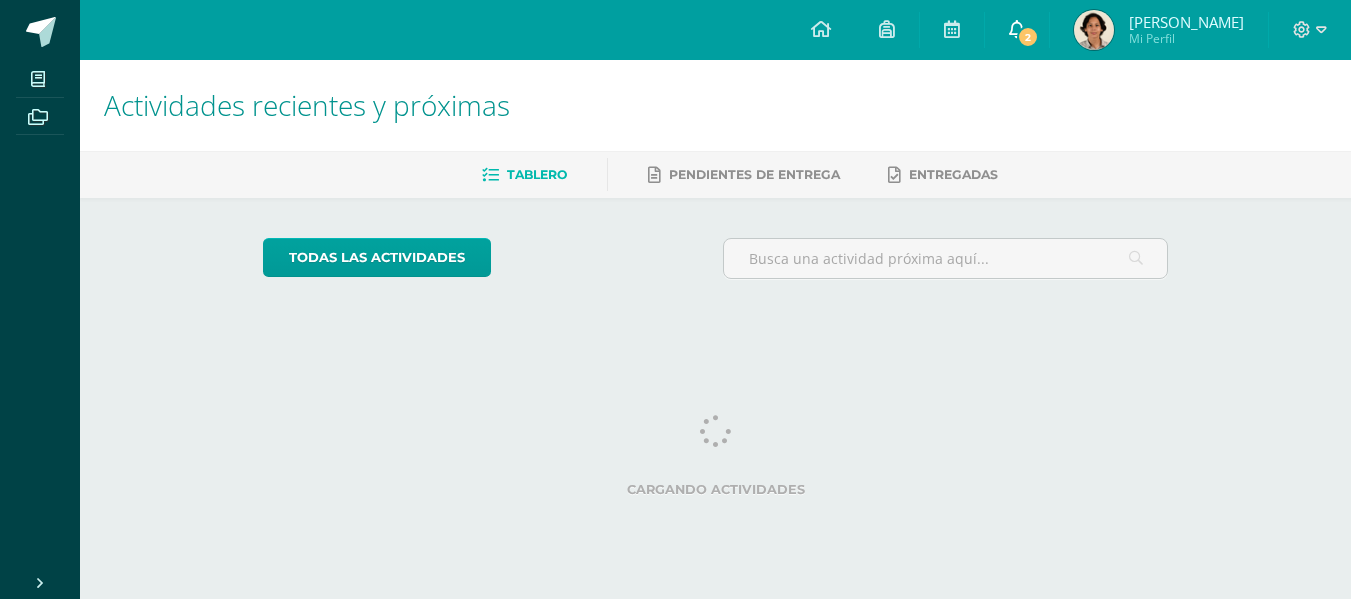 click on "2" at bounding box center (1028, 37) 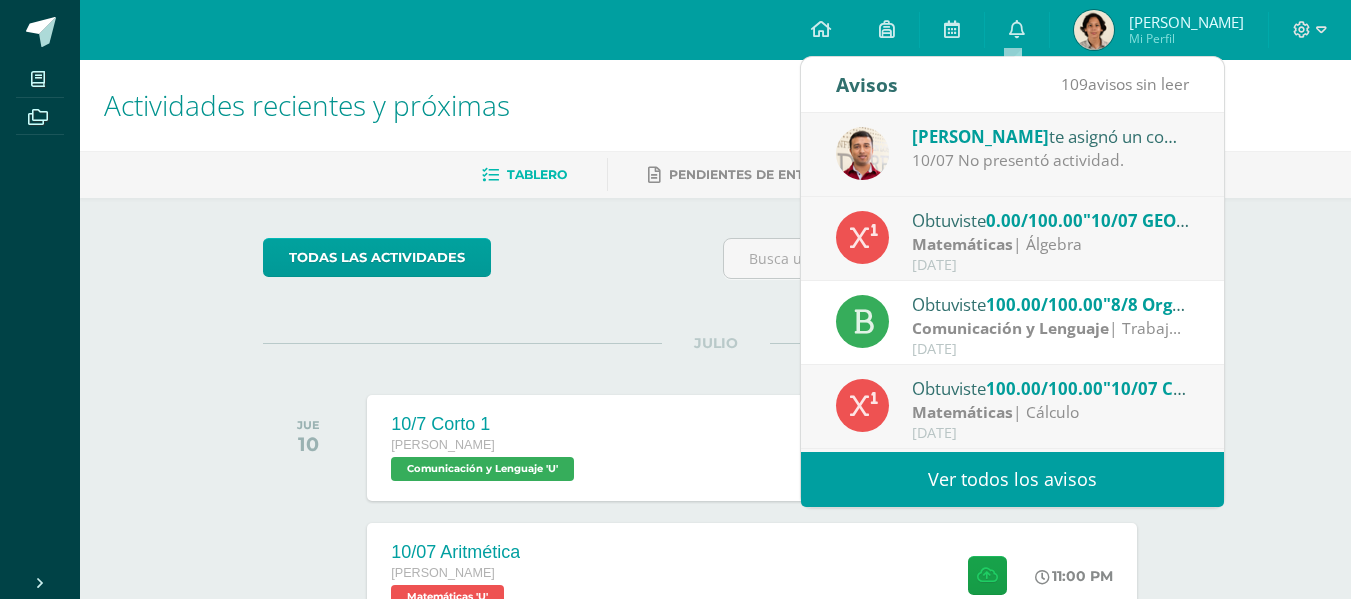 click on "Matemáticas" at bounding box center [962, 244] 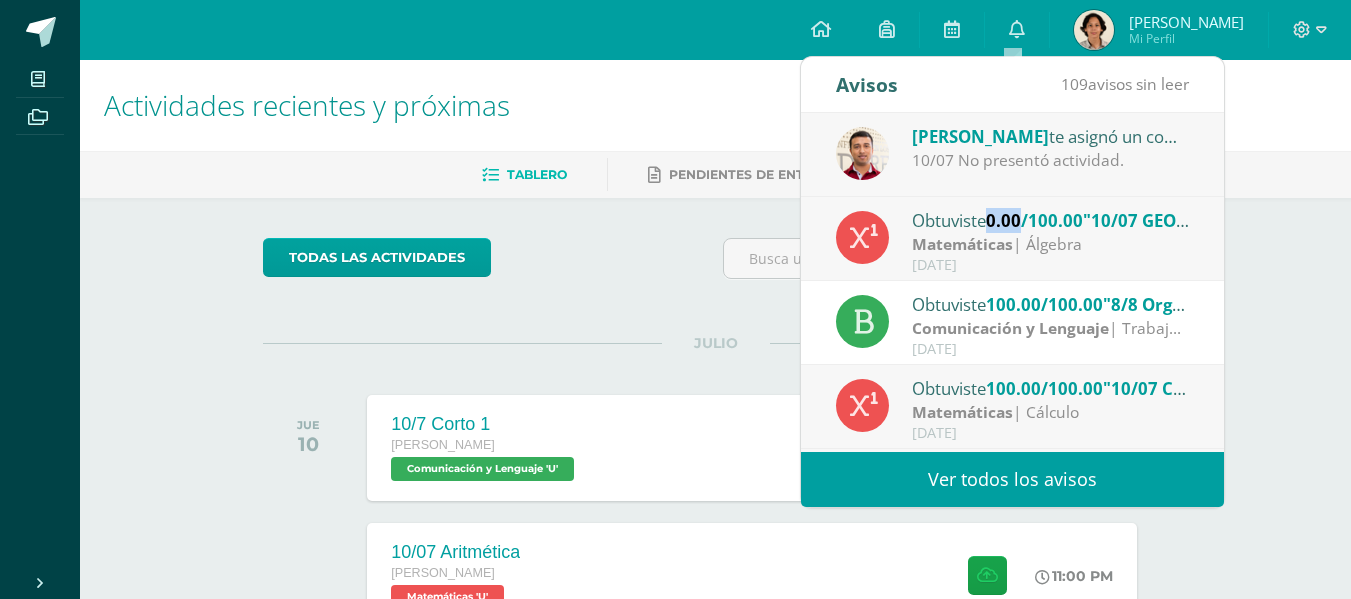 click on "0.00/100.00" at bounding box center (1034, 220) 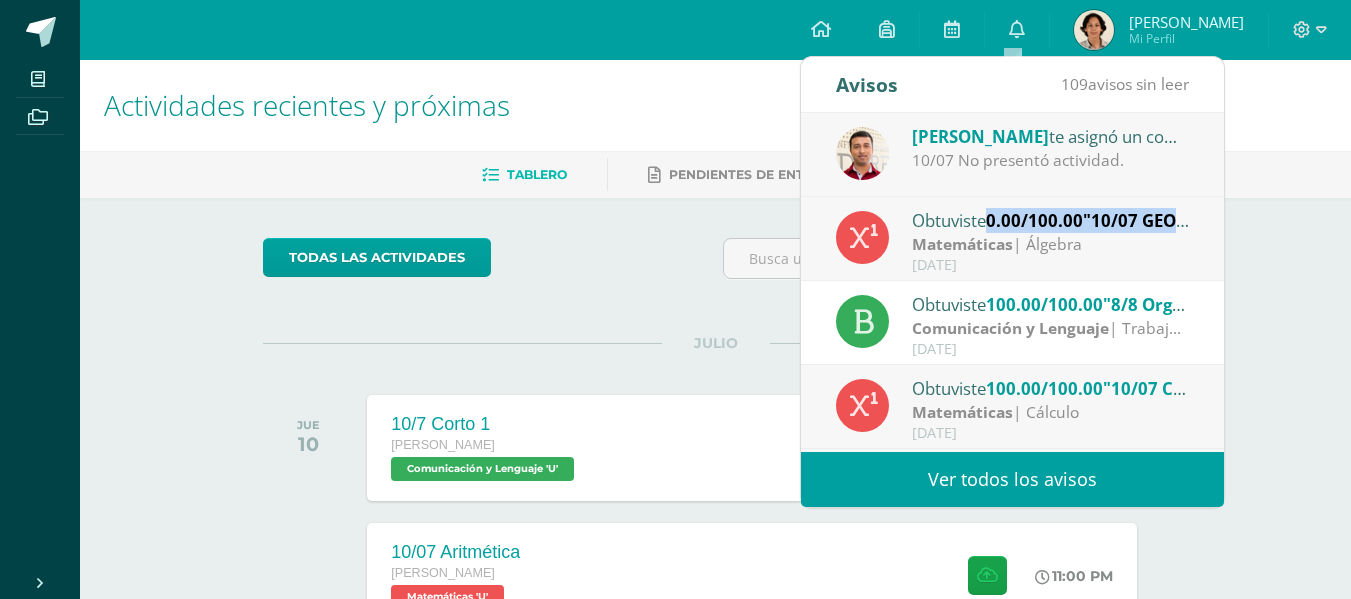 click on "0.00/100.00" at bounding box center (1034, 220) 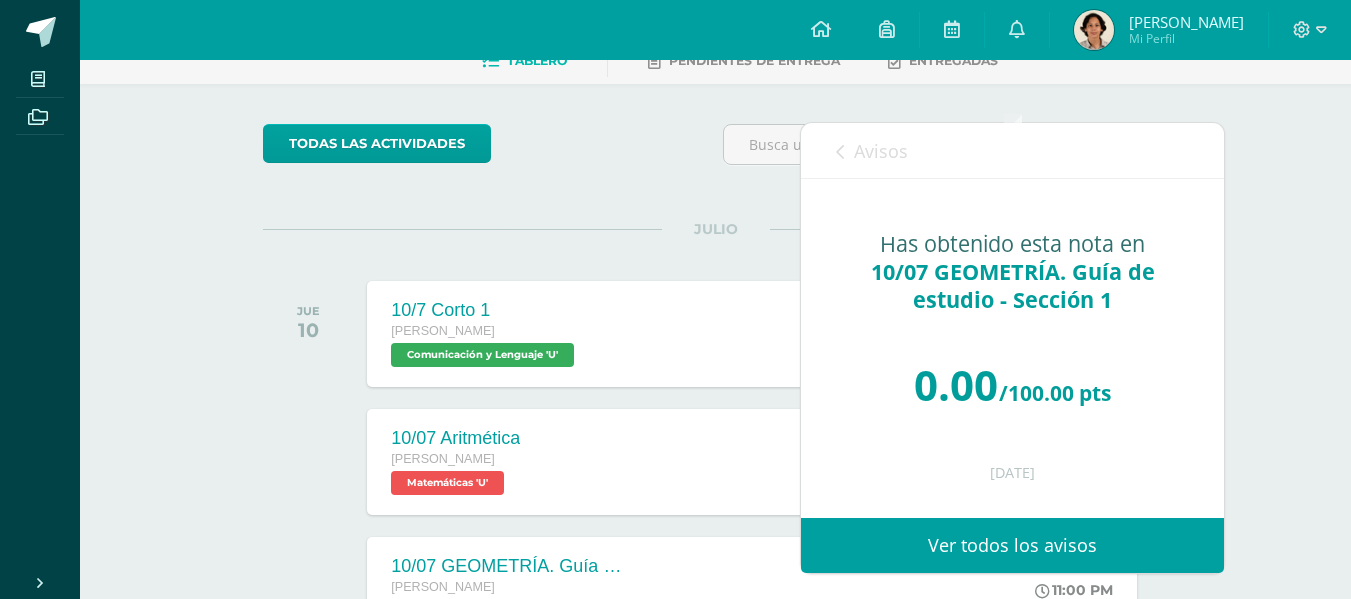 scroll, scrollTop: 113, scrollLeft: 0, axis: vertical 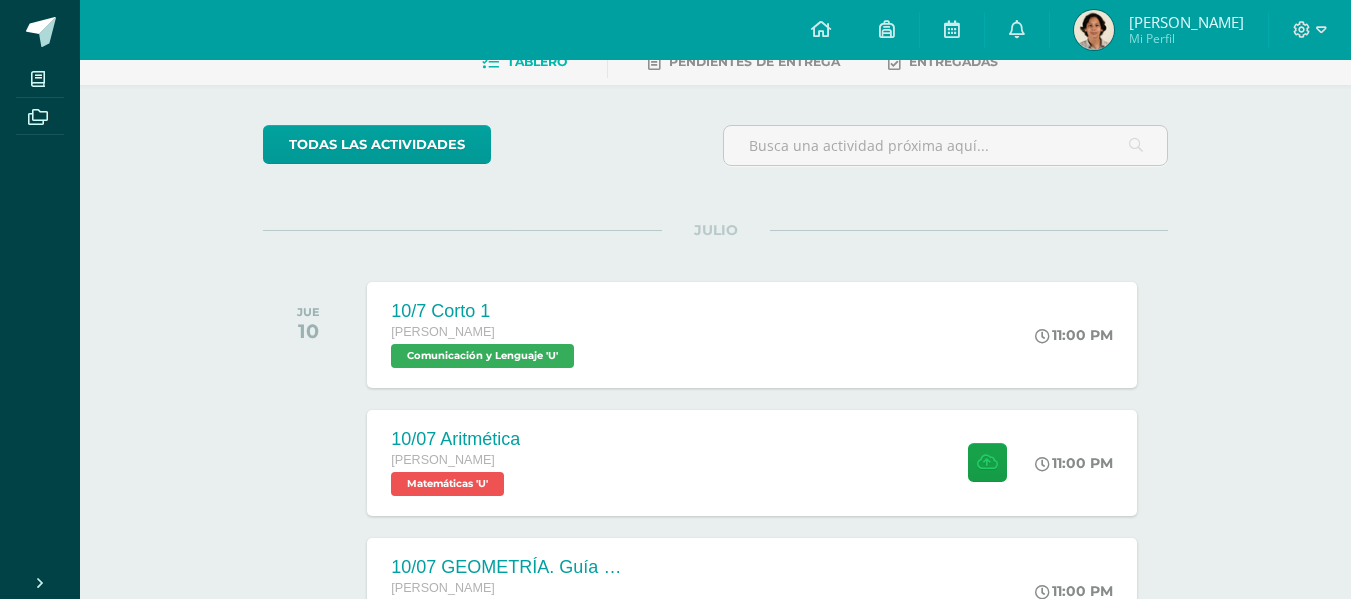 click on "Francisco Alejandro
Mi Perfil" at bounding box center (1159, 30) 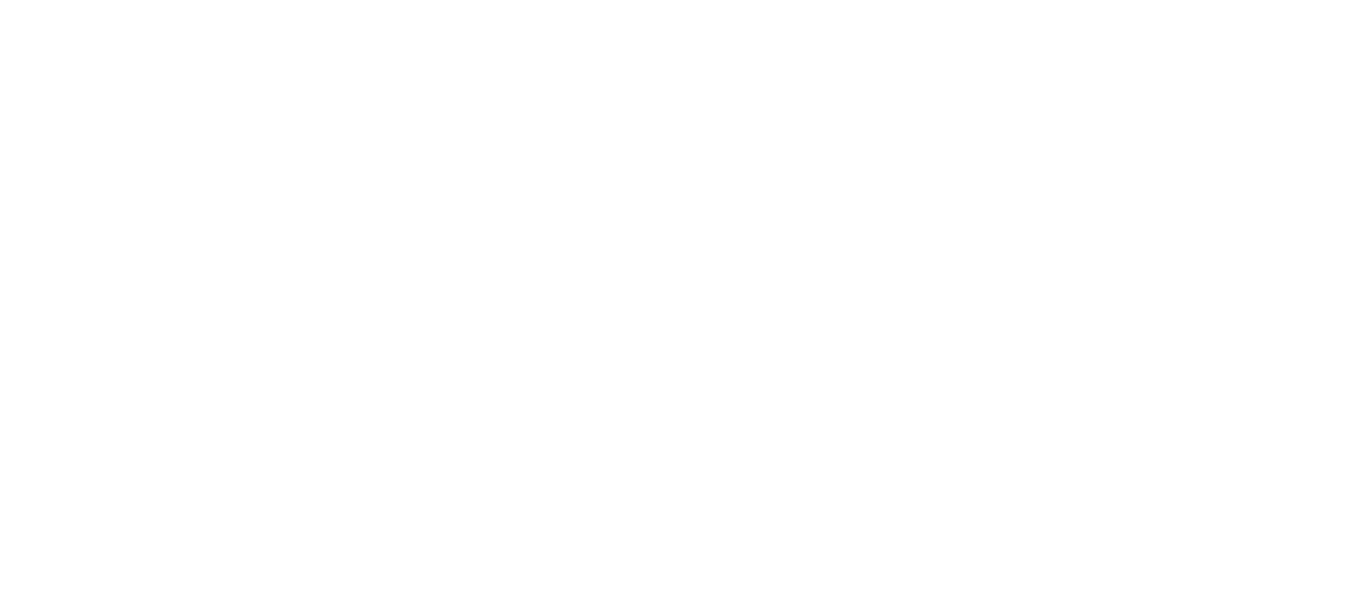 scroll, scrollTop: 0, scrollLeft: 0, axis: both 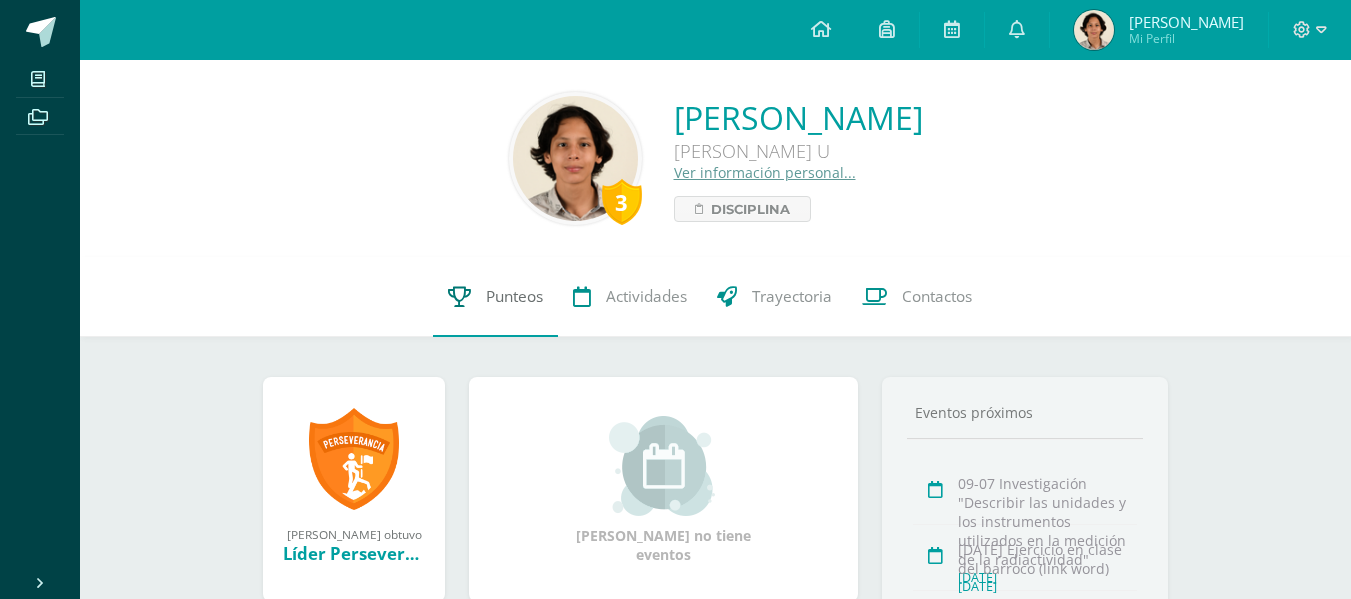click on "Punteos" at bounding box center [495, 297] 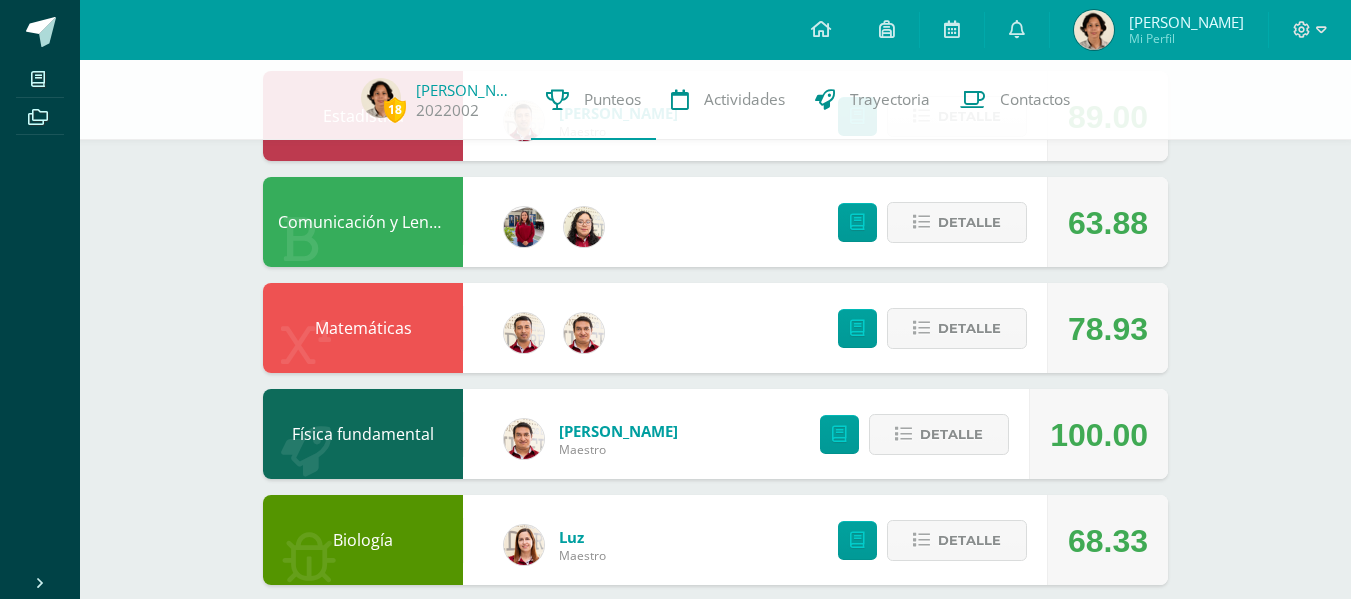 scroll, scrollTop: 665, scrollLeft: 0, axis: vertical 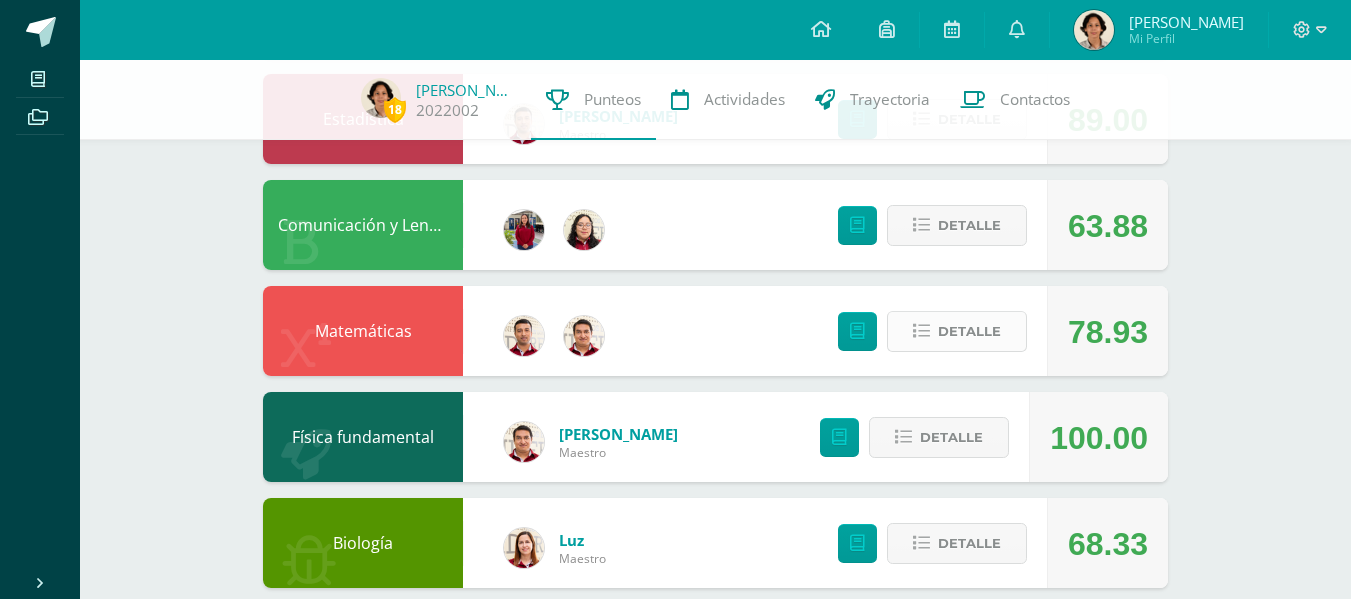 click on "Detalle" at bounding box center [957, 331] 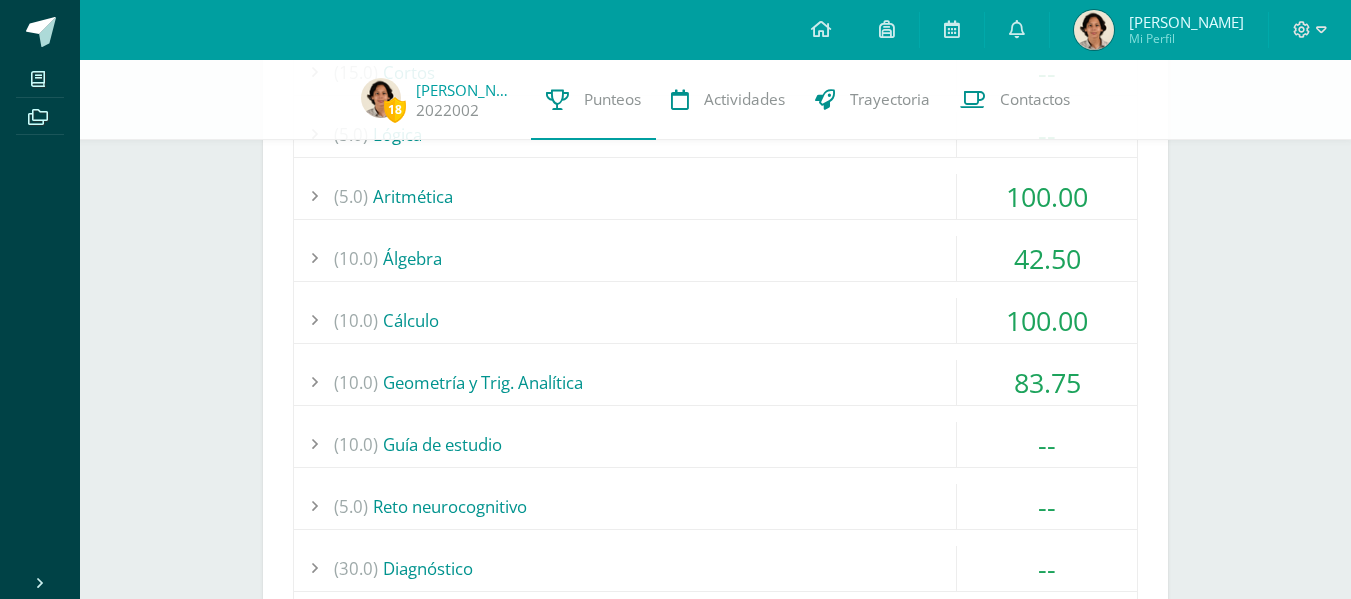 scroll, scrollTop: 1105, scrollLeft: 0, axis: vertical 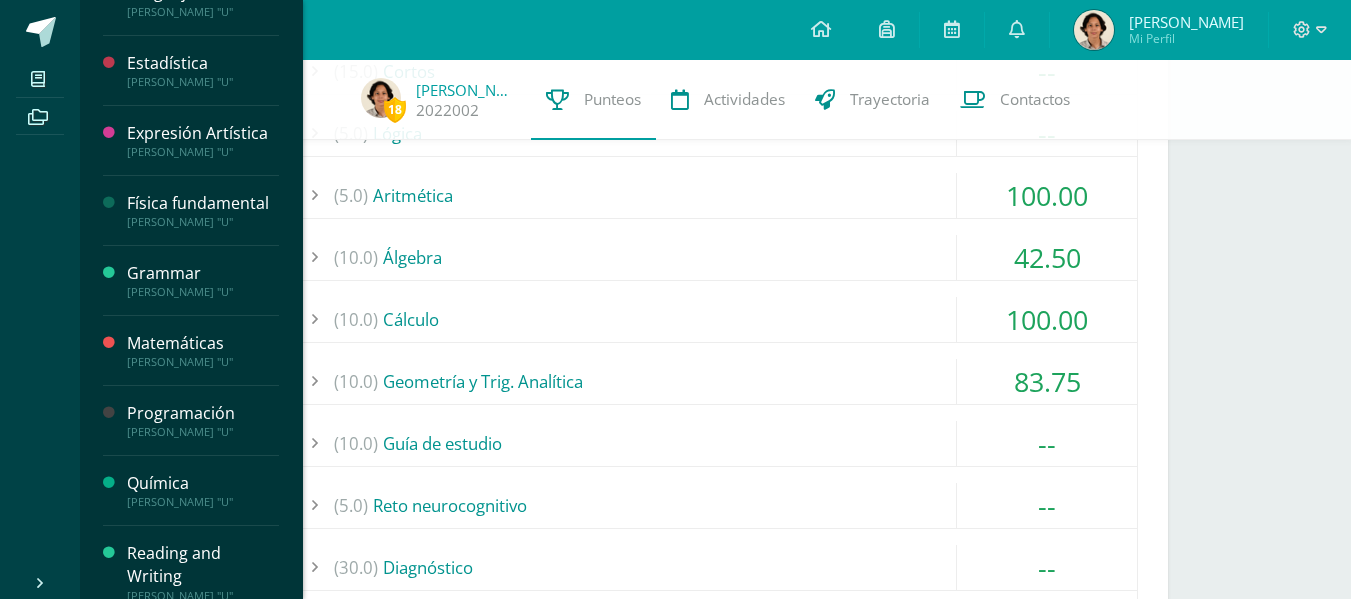 click on "Matemáticas" at bounding box center [203, 343] 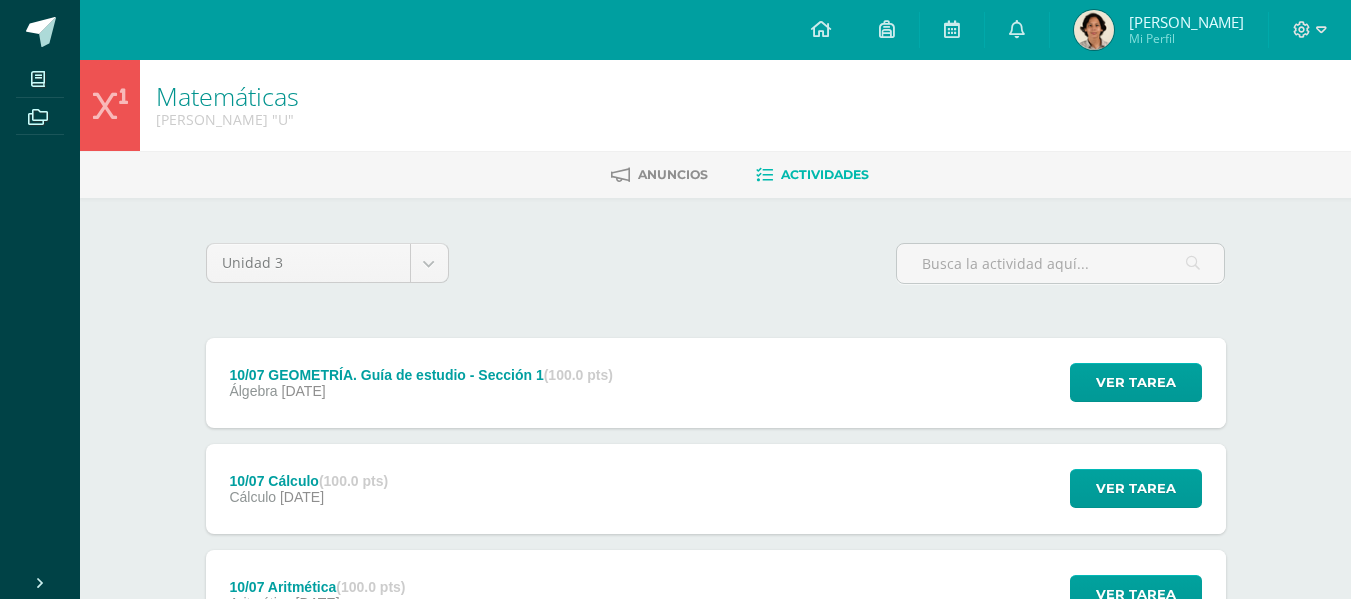 scroll, scrollTop: 88, scrollLeft: 0, axis: vertical 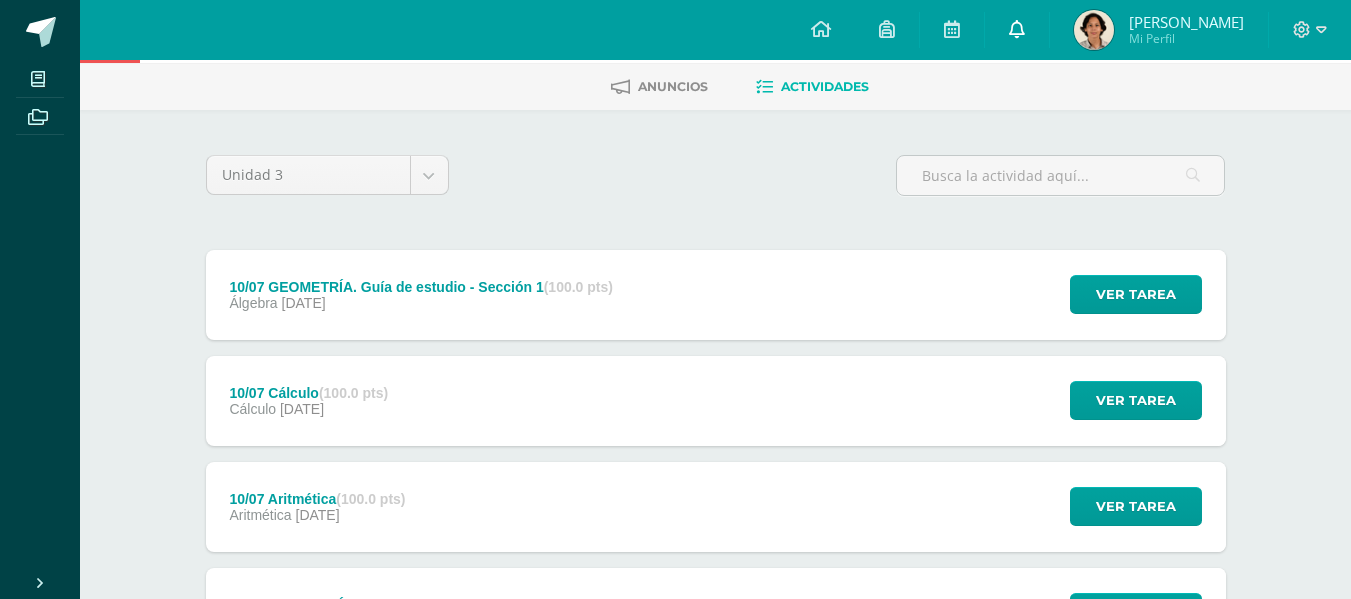 click at bounding box center [1017, 30] 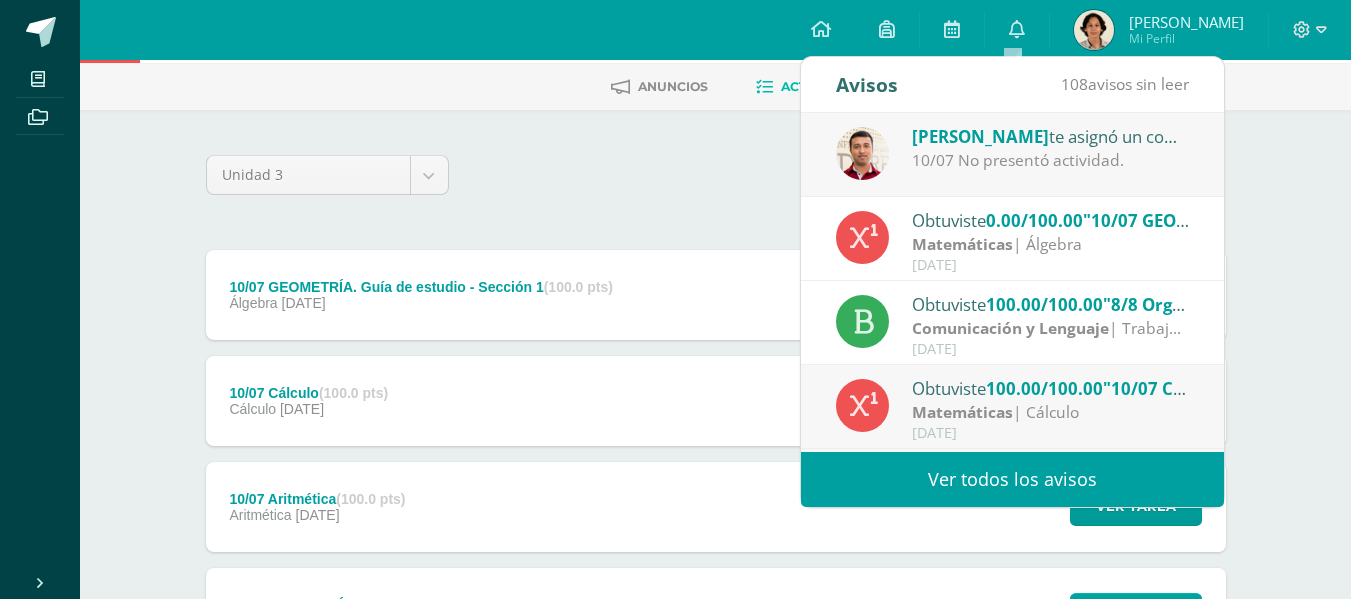 click on "Matemáticas" at bounding box center (962, 244) 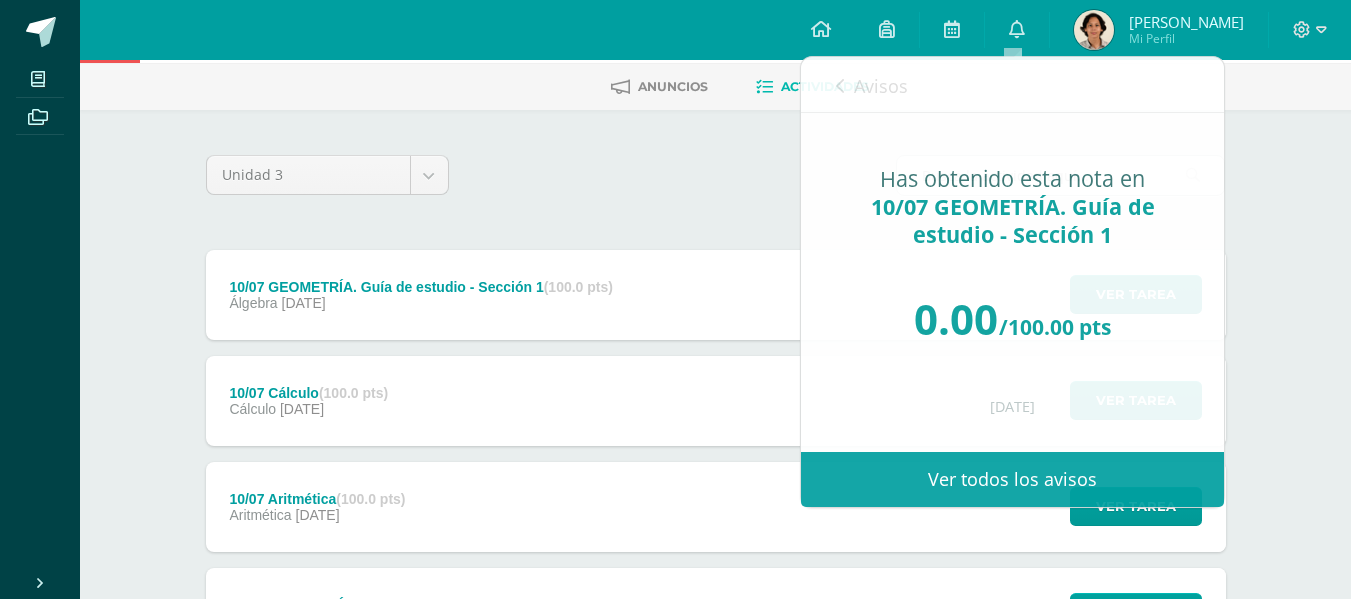 click on "Álgebra
10 de Julio" at bounding box center [421, 303] 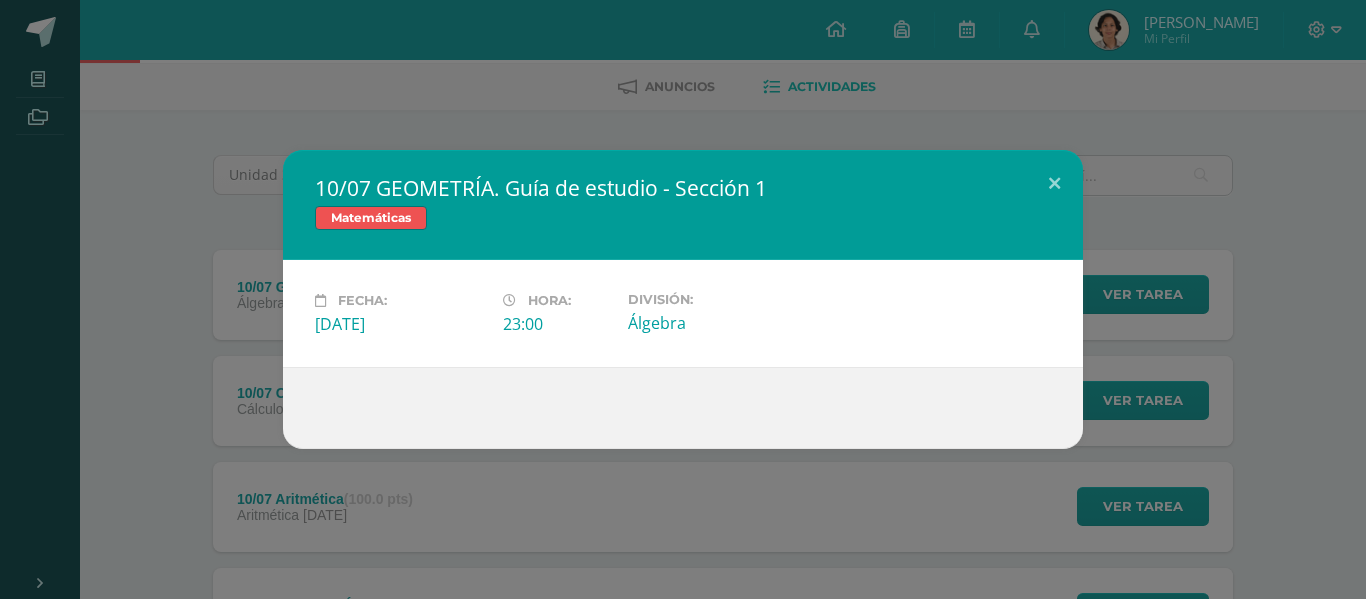 click on "10/07 GEOMETRÍA. Guía de estudio - Sección 1
Matemáticas
Fecha:
Jueves 10 de Julio
Hora:
23:00
División:" at bounding box center (683, 299) 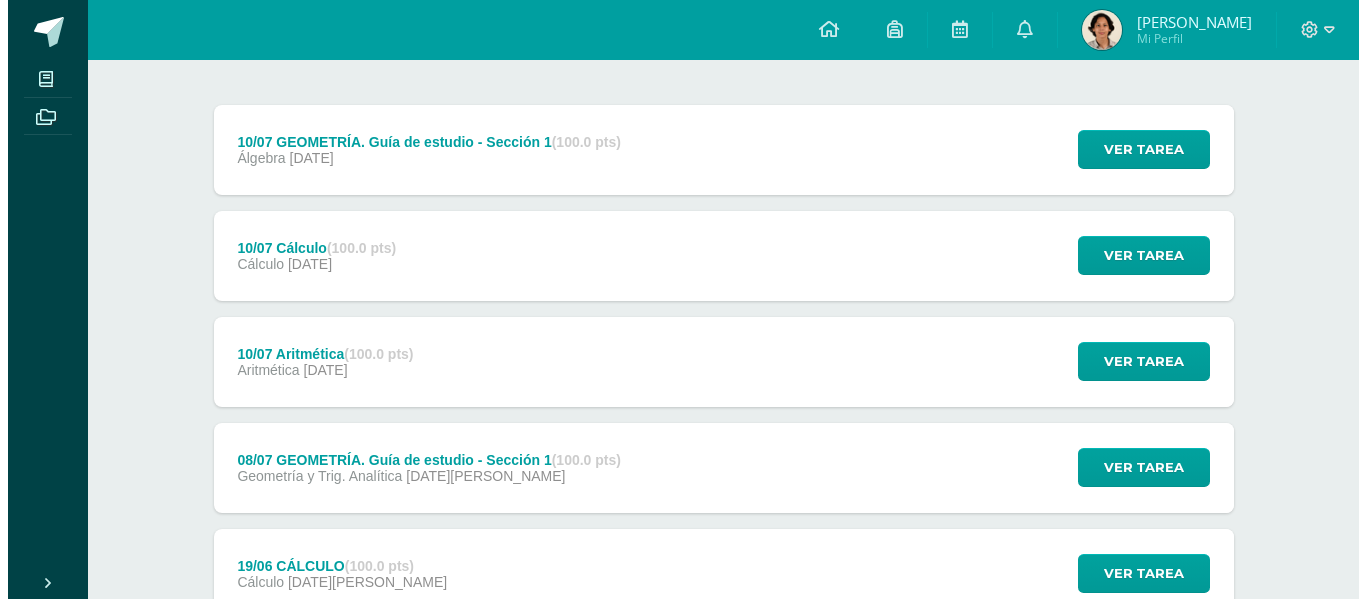 scroll, scrollTop: 234, scrollLeft: 0, axis: vertical 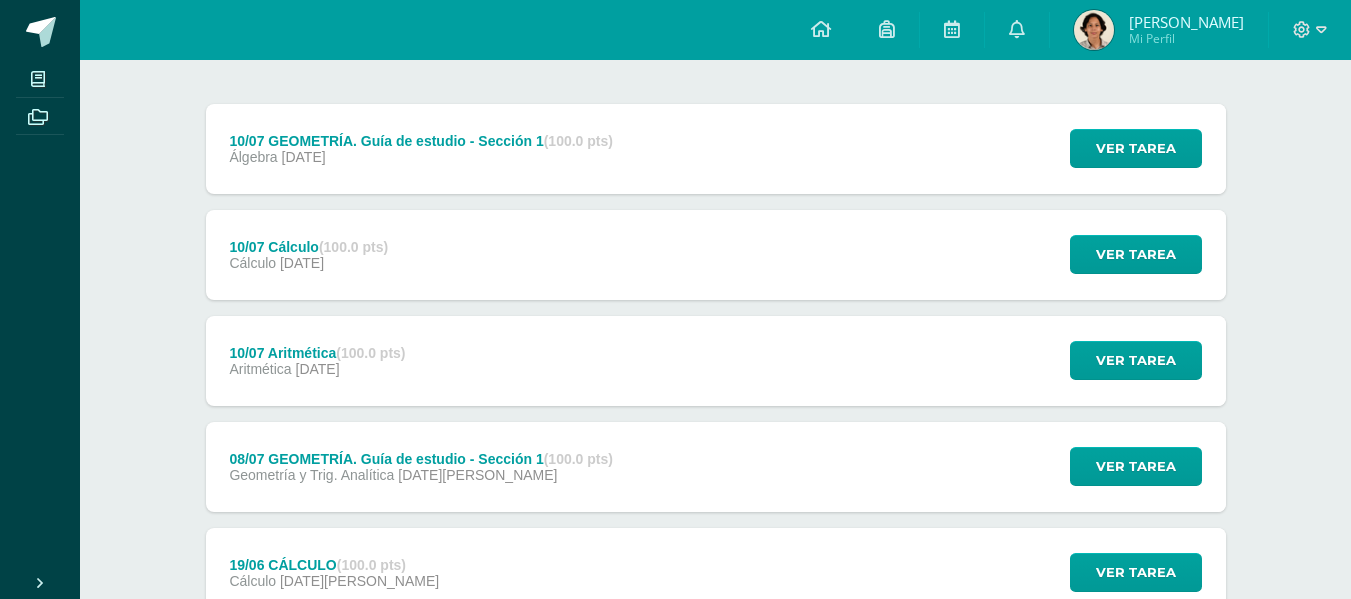 click on "08/07 GEOMETRÍA. Guía de estudio - Sección 1  (100.0 pts)" at bounding box center (421, 459) 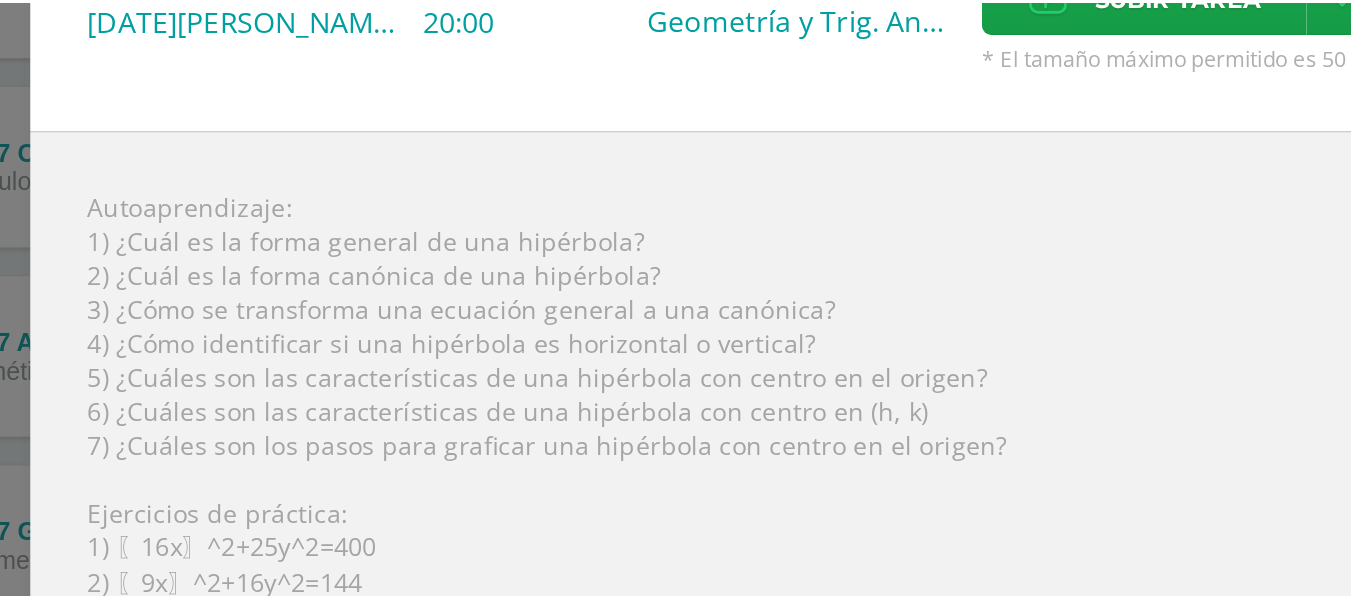 scroll, scrollTop: 1, scrollLeft: 0, axis: vertical 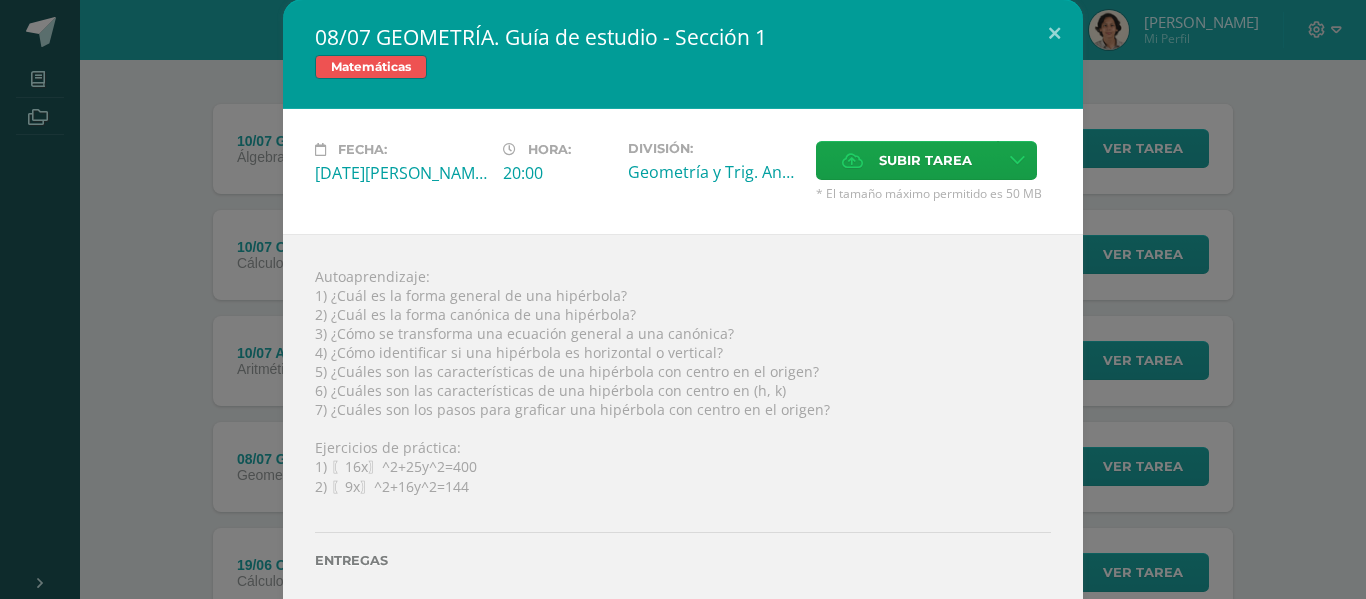 click on "08/07 GEOMETRÍA. Guía de estudio - Sección 1
Matemáticas
Fecha:
Martes 08 de Julio
Hora:
20:00
División:
Cancelar" at bounding box center (683, 323) 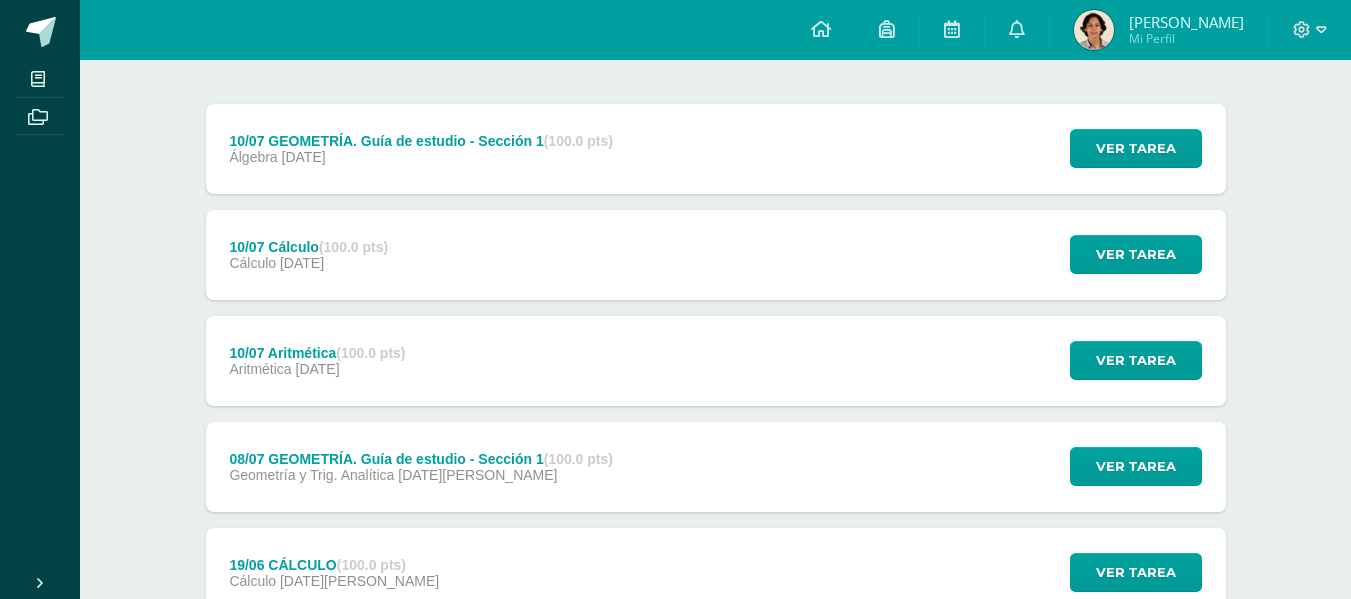 click on "10/07 GEOMETRÍA. Guía de estudio - Sección 1  (100.0 pts)" at bounding box center [421, 141] 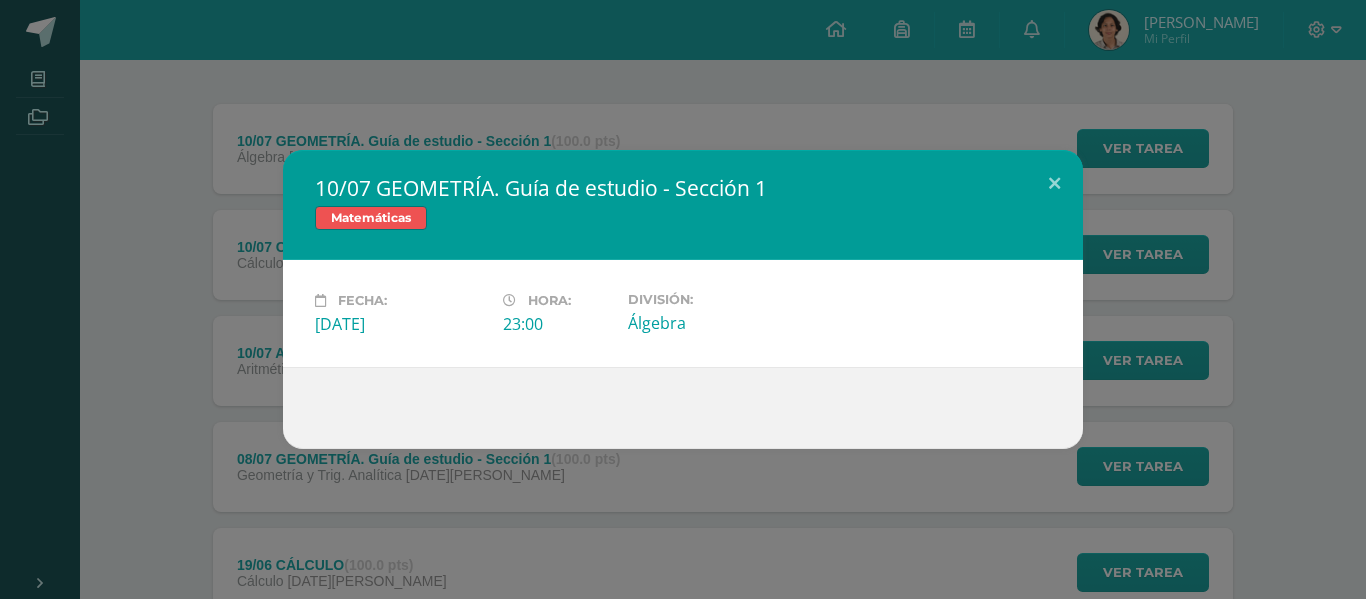 click on "10/07 GEOMETRÍA. Guía de estudio - Sección 1
Matemáticas
Fecha:
Jueves 10 de Julio
Hora:
23:00
División:" at bounding box center [683, 299] 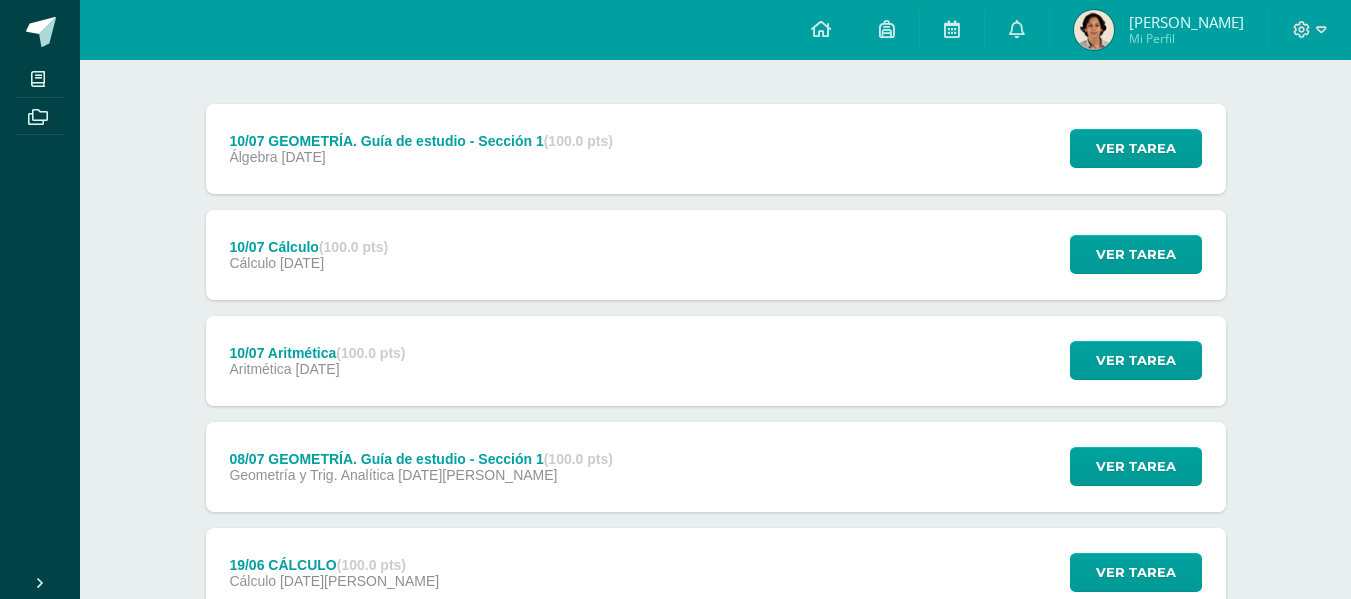 click on "Álgebra
10 de Julio" at bounding box center (421, 157) 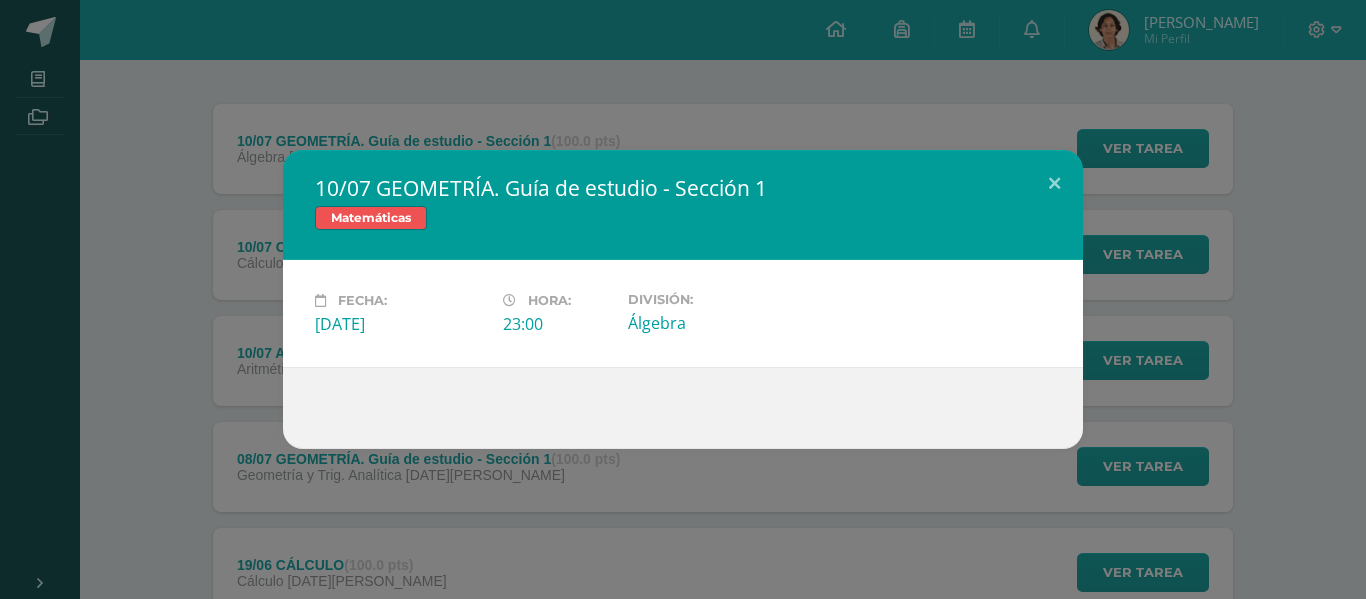 click on "10/07 GEOMETRÍA. Guía de estudio - Sección 1
Matemáticas
Fecha:
Jueves 10 de Julio
Hora:
23:00
División:" at bounding box center [683, 299] 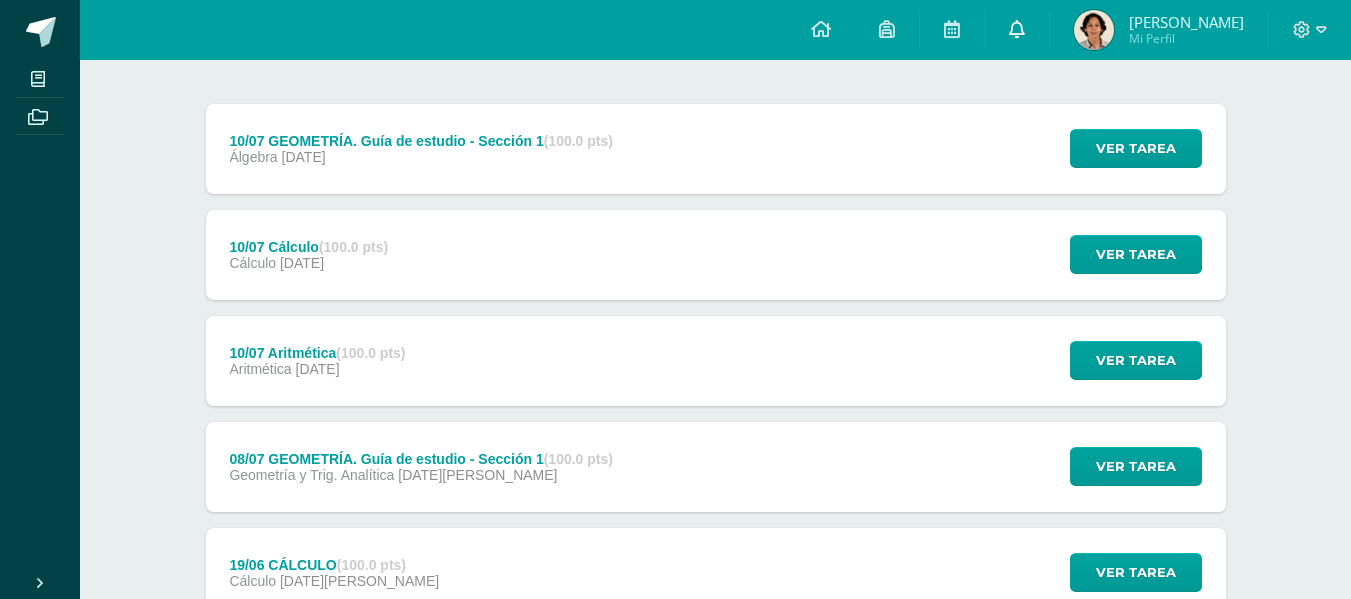 click at bounding box center [1017, 30] 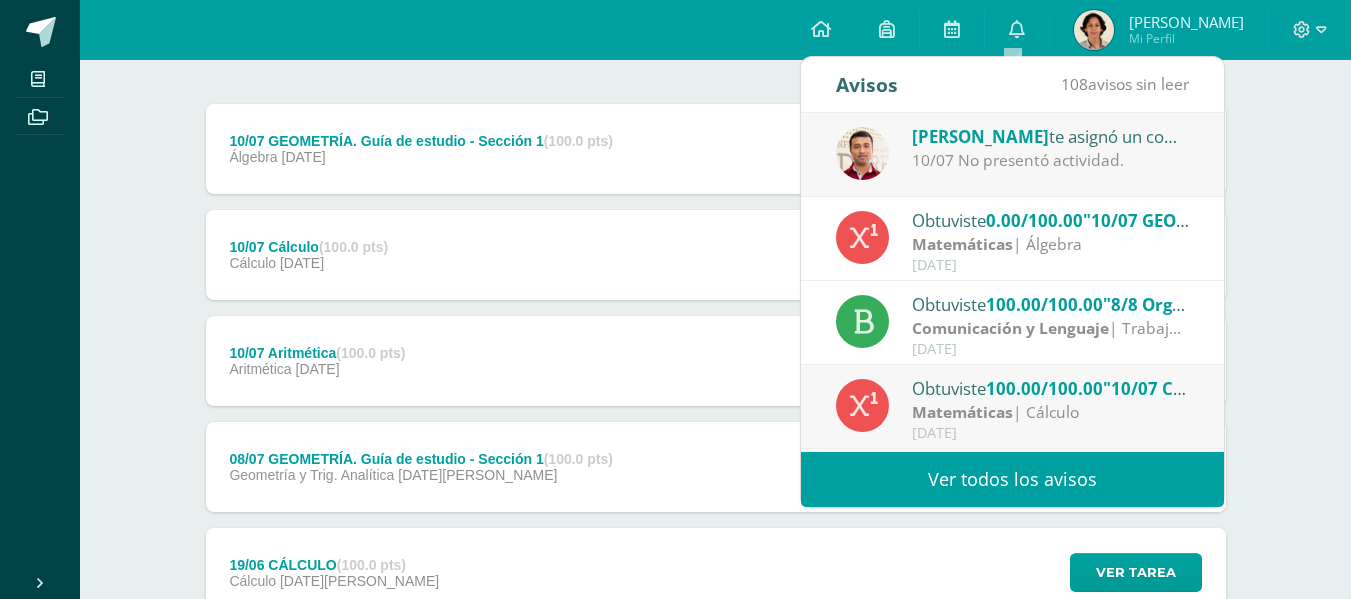 click on "Matemáticas" at bounding box center (962, 244) 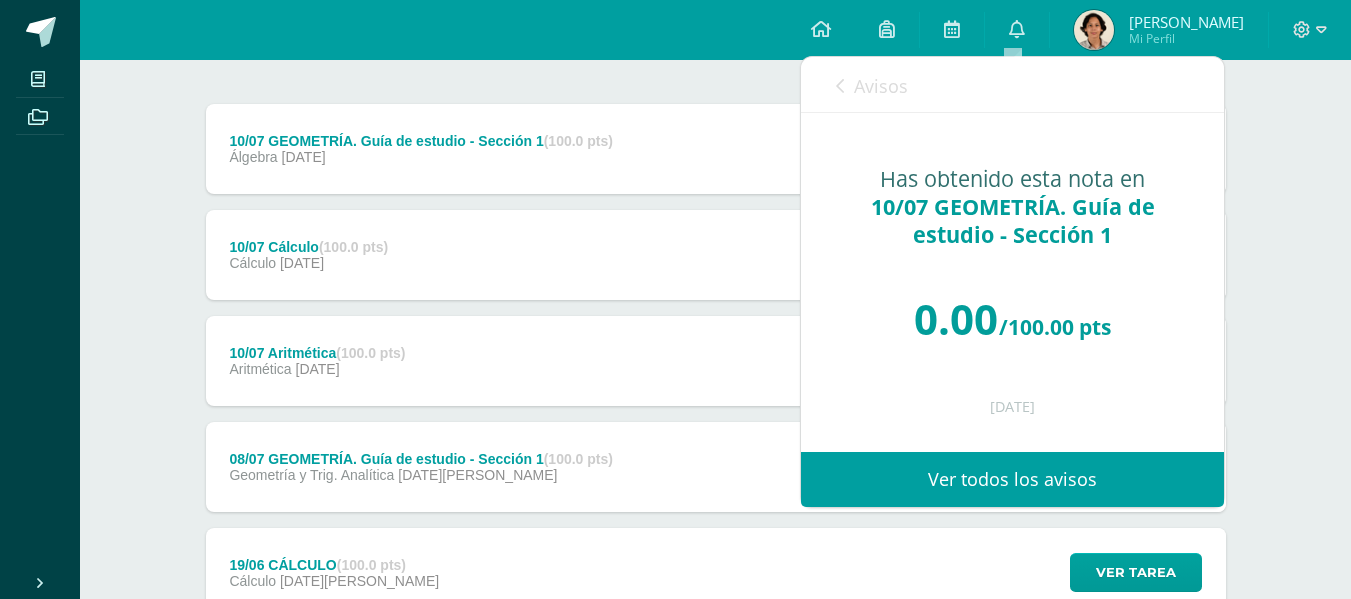 click on "Avisos" at bounding box center [881, 86] 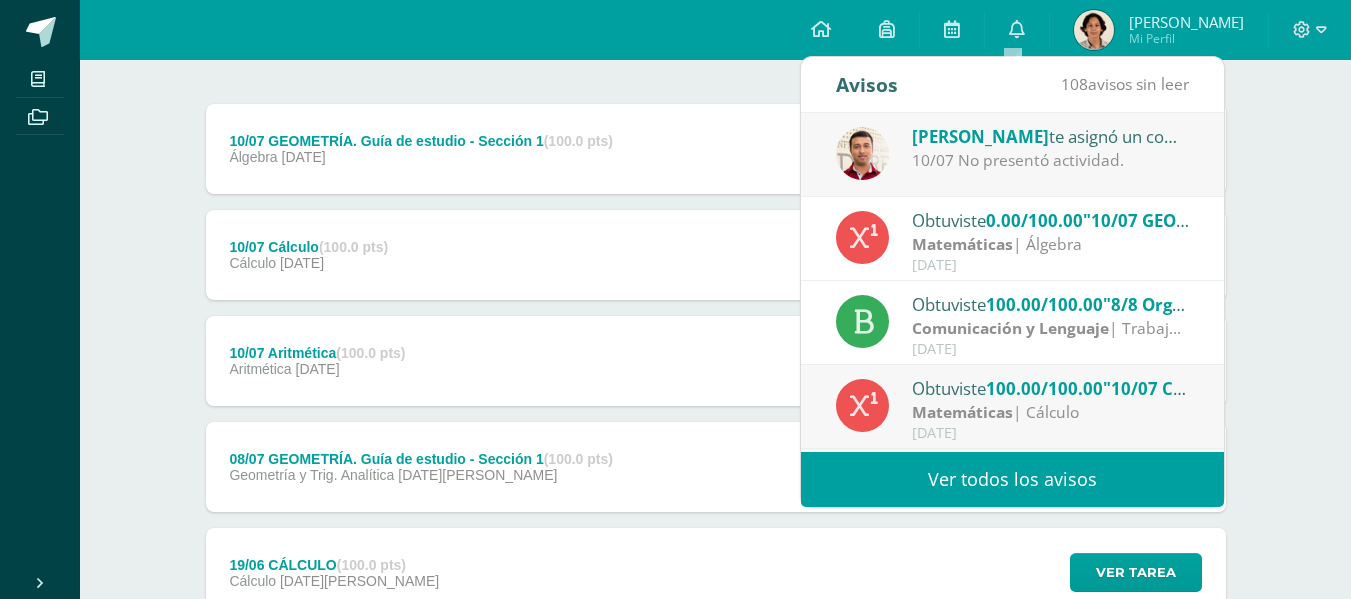 click on "Obtuviste
0.00/100.00  "10/07 GEOMETRÍA. Guía de estudio - Sección 1"
en
Matemáticas" at bounding box center (1051, 220) 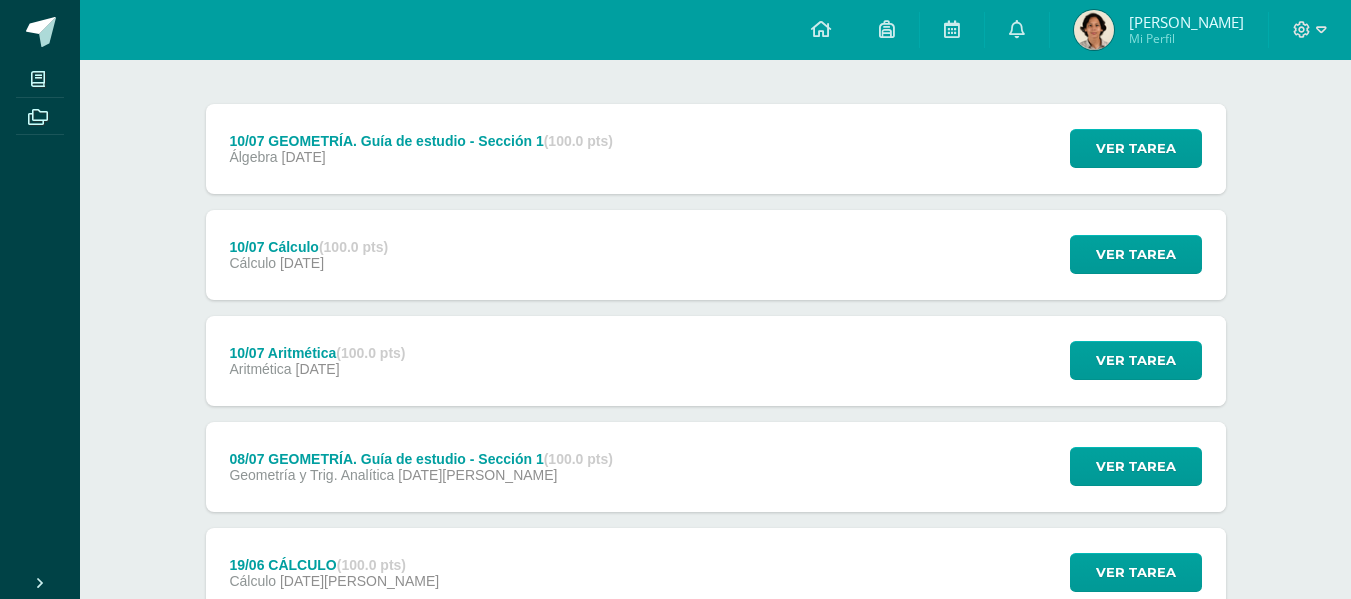 click on "Unidad 3                             Unidad 1 Unidad 2 Unidad 3 Unidad 4
10/07 GEOMETRÍA. Guía de estudio - Sección 1  (100.0 pts)
Álgebra
10 de Julio
Ver tarea
10/07 GEOMETRÍA. Guía de estudio - Sección 1
Matemáticas
Fecha:
Jueves 10 de Julio" at bounding box center (716, 728) 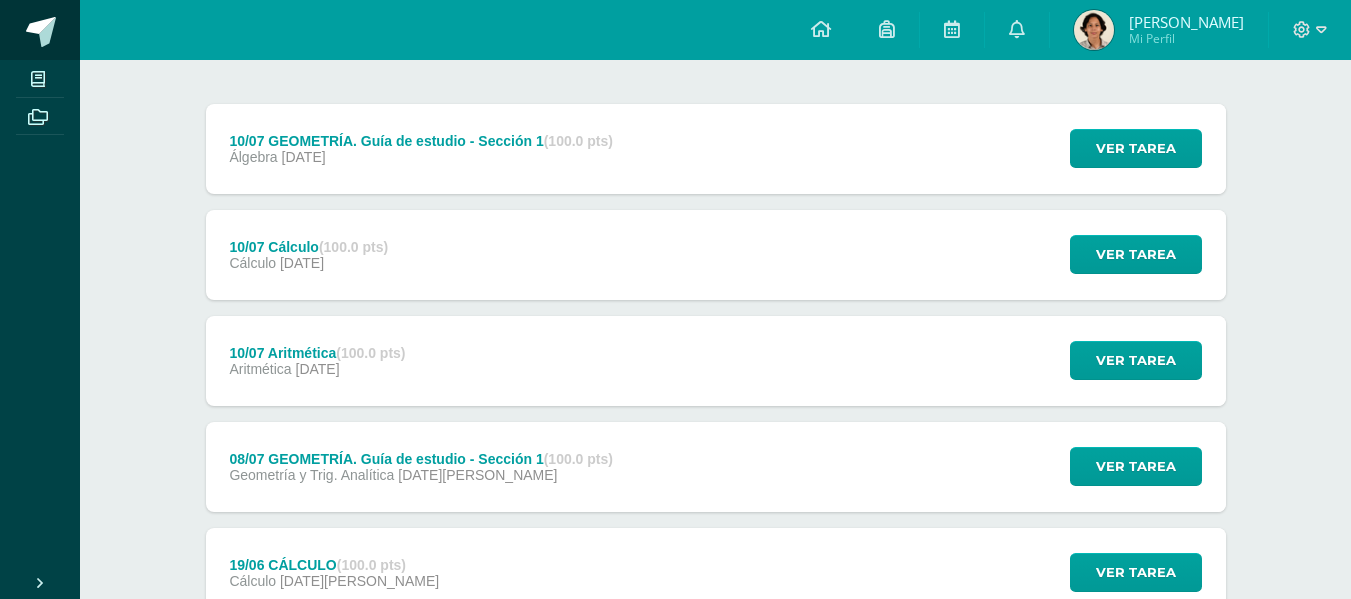 click at bounding box center (40, 30) 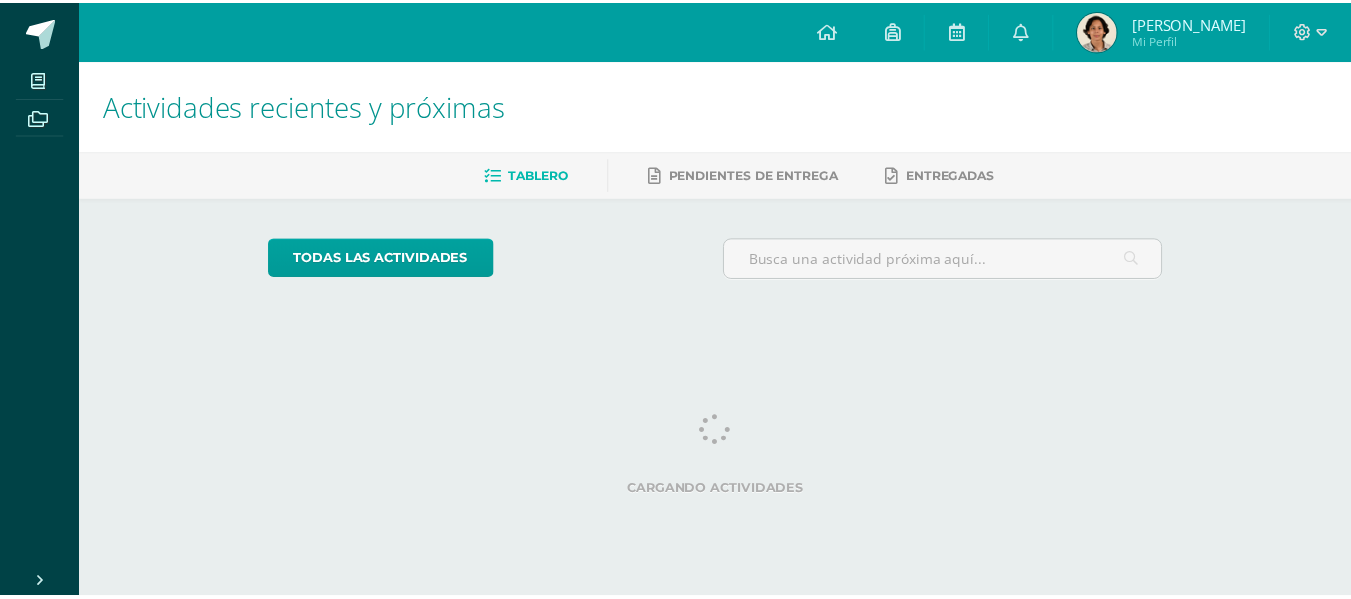 scroll, scrollTop: 0, scrollLeft: 0, axis: both 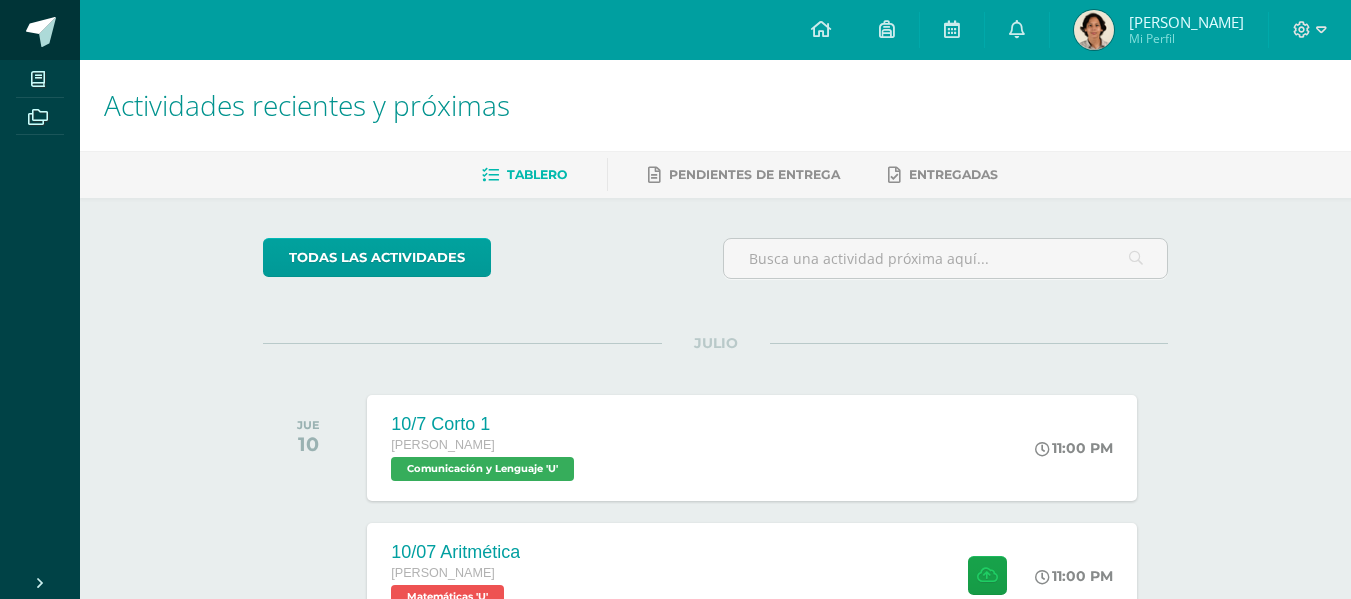 click at bounding box center [40, 30] 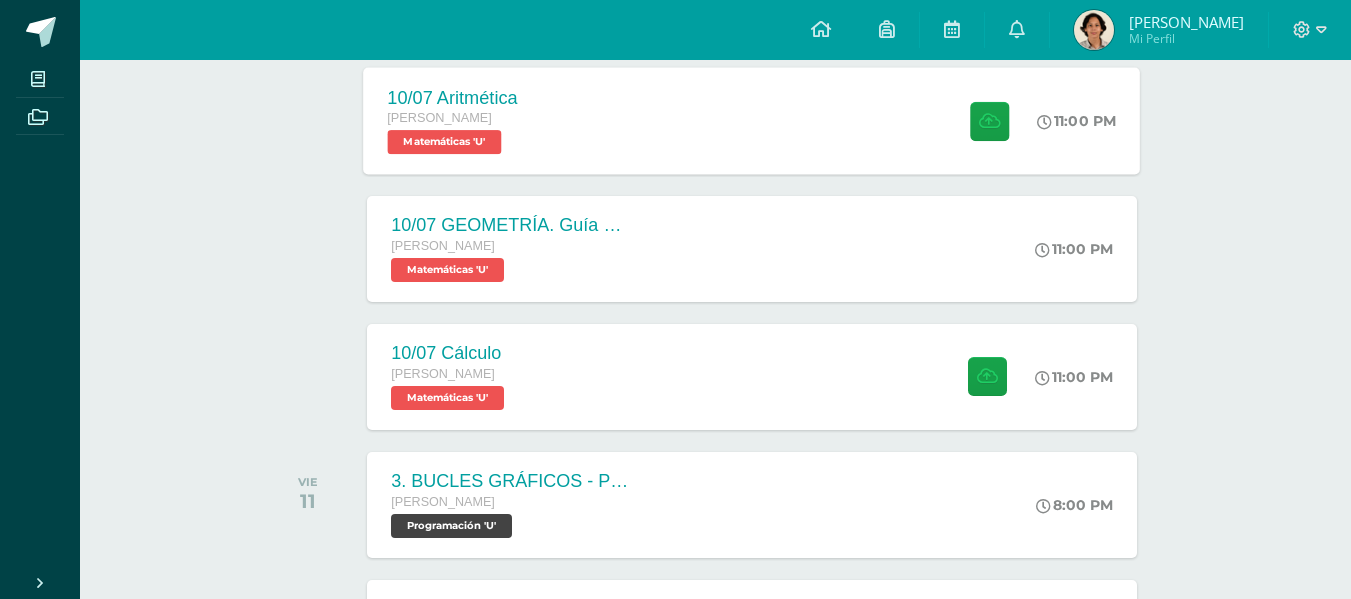scroll, scrollTop: 456, scrollLeft: 0, axis: vertical 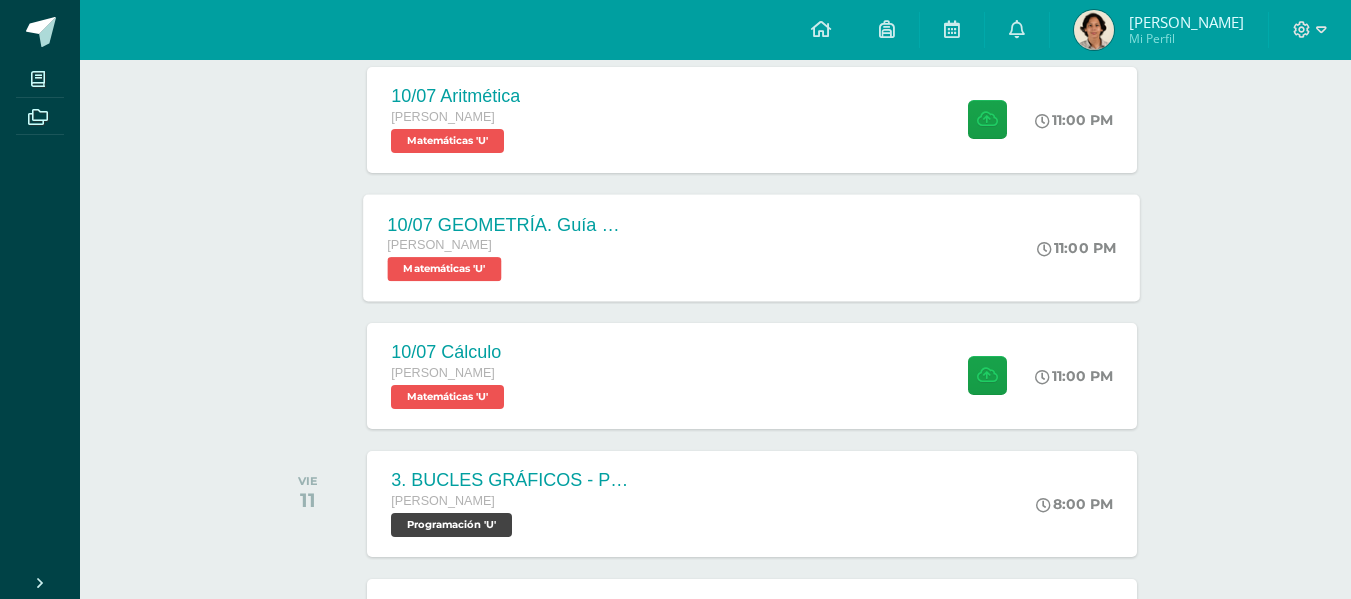 click on "[PERSON_NAME]
Matemáticas 'U'" at bounding box center (509, 258) 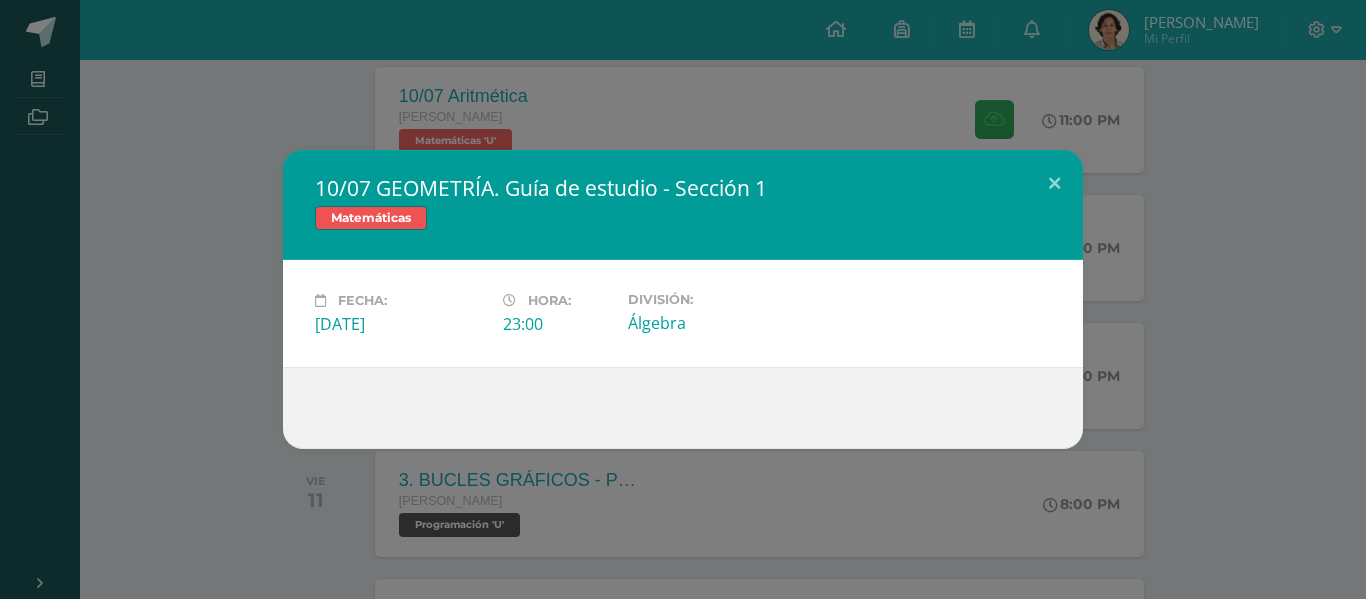 click on "10/07 GEOMETRÍA. Guía de estudio - Sección 1
Matemáticas
Fecha:
[DATE][PERSON_NAME]:
23:00
División:" at bounding box center (683, 299) 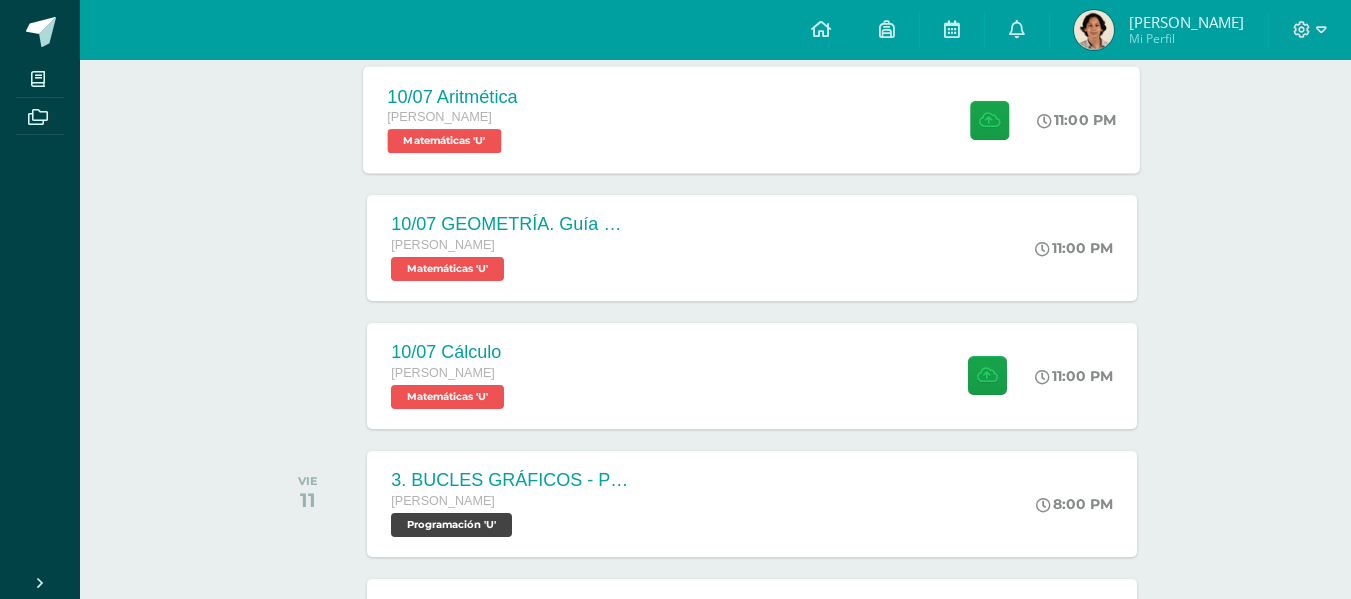 click on "Quinto Bachillerato" at bounding box center [453, 118] 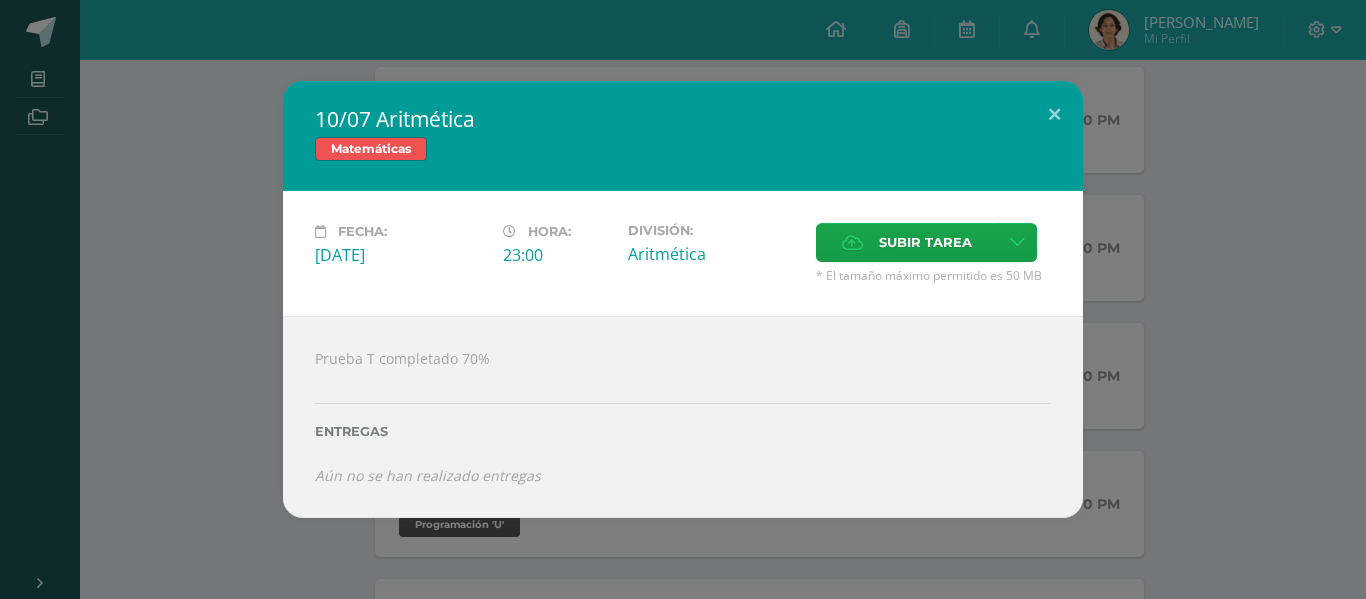 click on "10/07 Aritmética
Matemáticas
Fecha:
Jueves 10 de Julio
Hora:
23:00
División:
Aritmética" at bounding box center [683, 299] 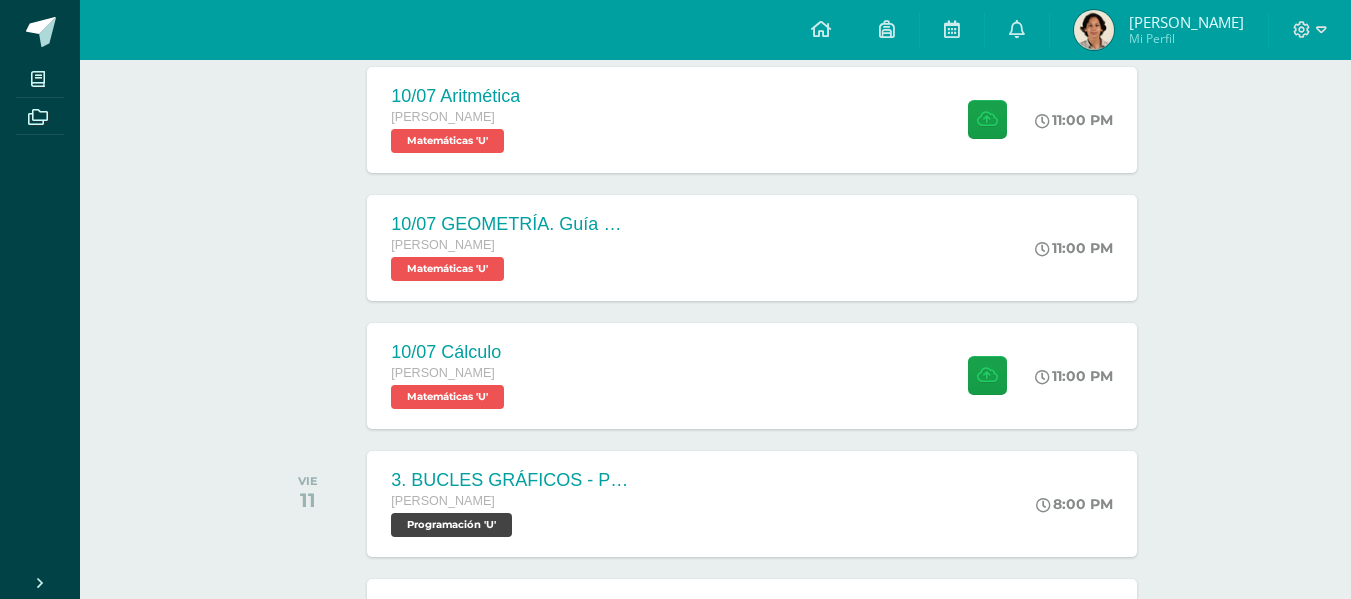 click on "Matemáticas 'U'" at bounding box center [447, 397] 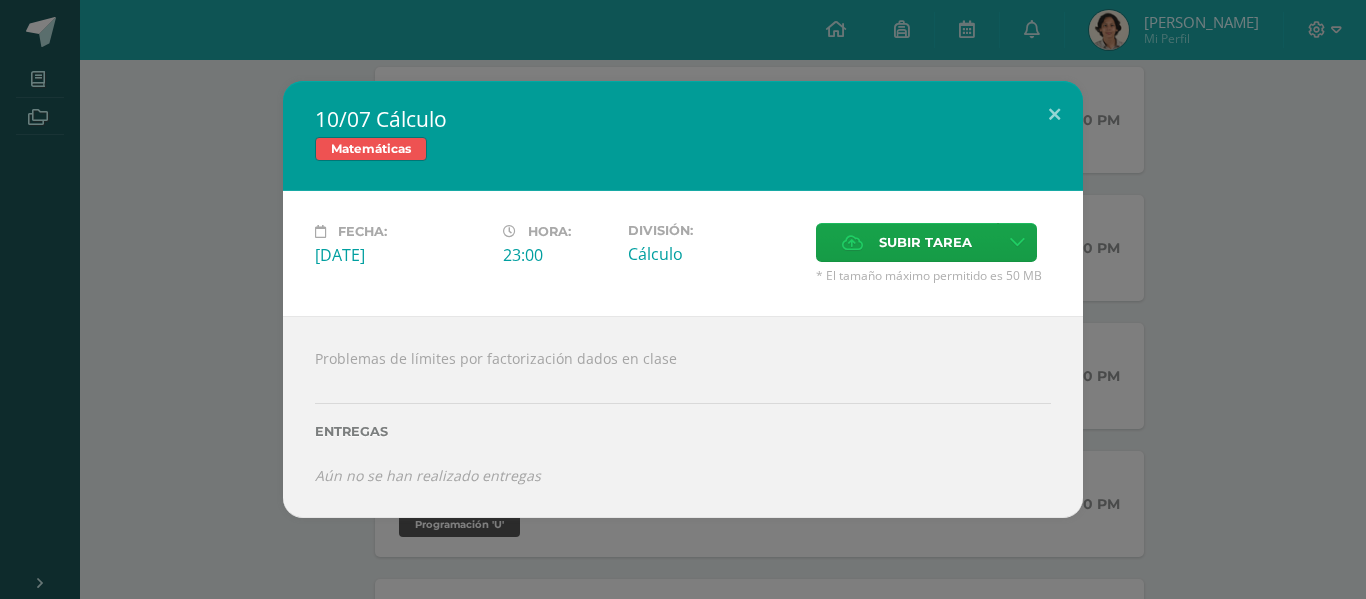 click on "10/07 Cálculo
Matemáticas
Fecha:
Jueves 10 de Julio
Hora:
23:00
División:
Cálculo" at bounding box center (683, 299) 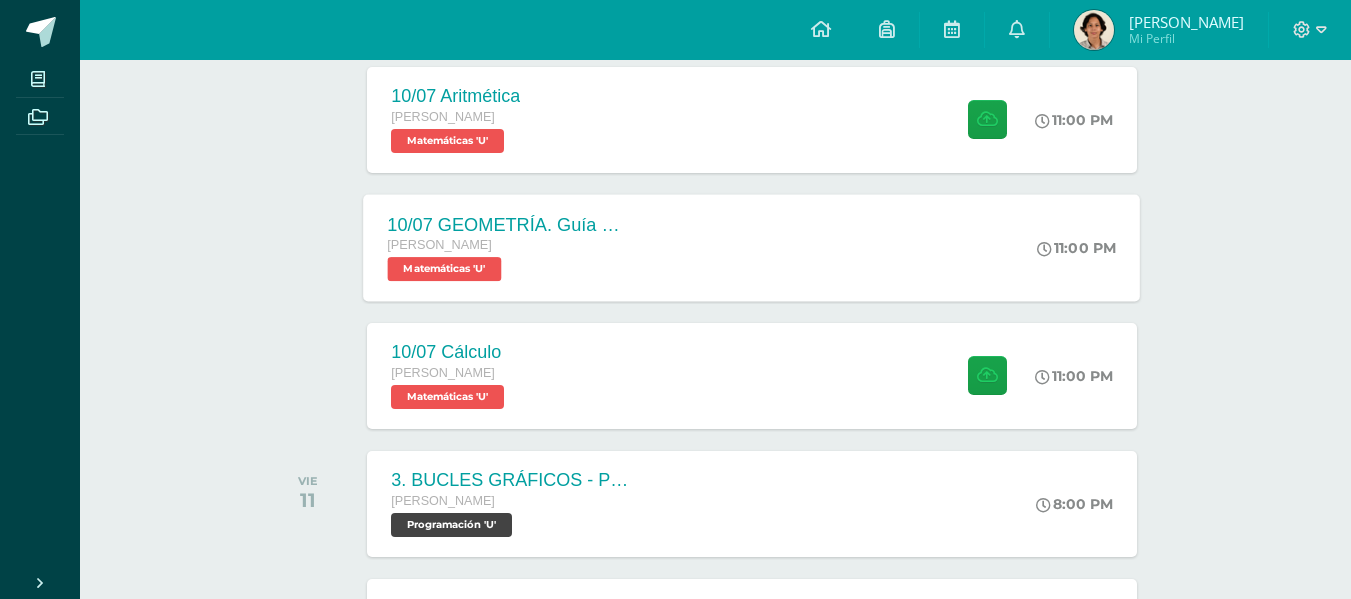 click on "10/07 GEOMETRÍA. Guía de estudio - Sección 1" at bounding box center [509, 224] 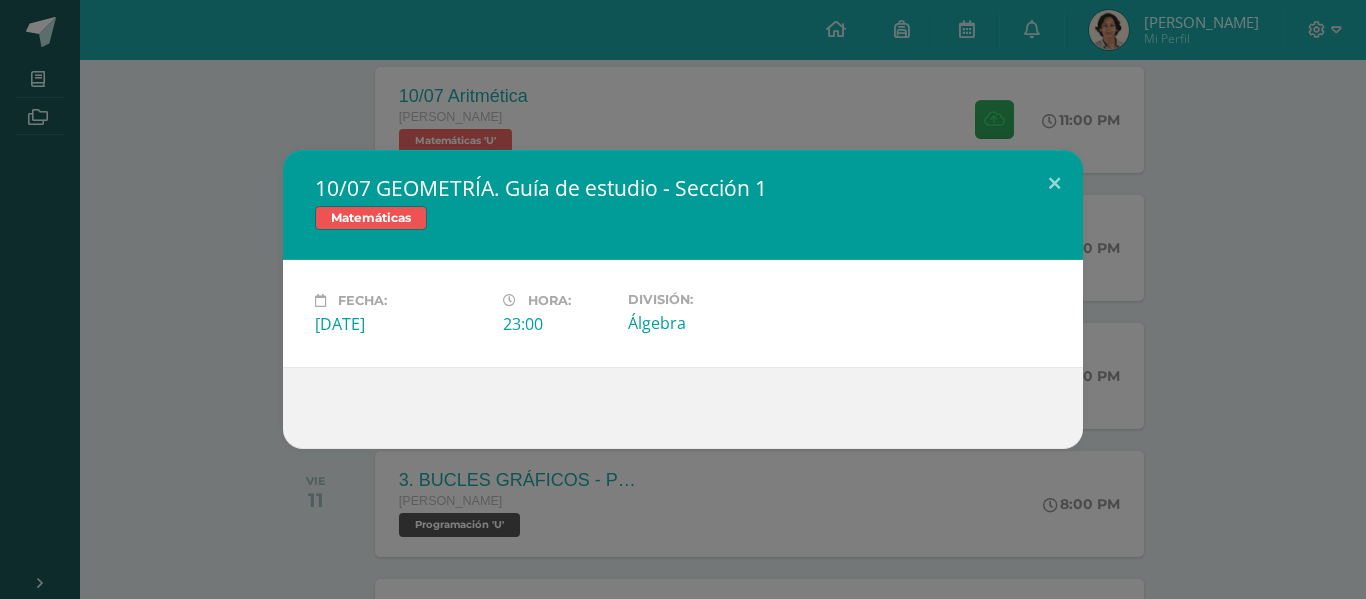 click on "10/07 GEOMETRÍA. Guía de estudio - Sección 1
Matemáticas
Fecha:
Jueves 10 de Julio
Hora:
23:00
División:" at bounding box center [683, 299] 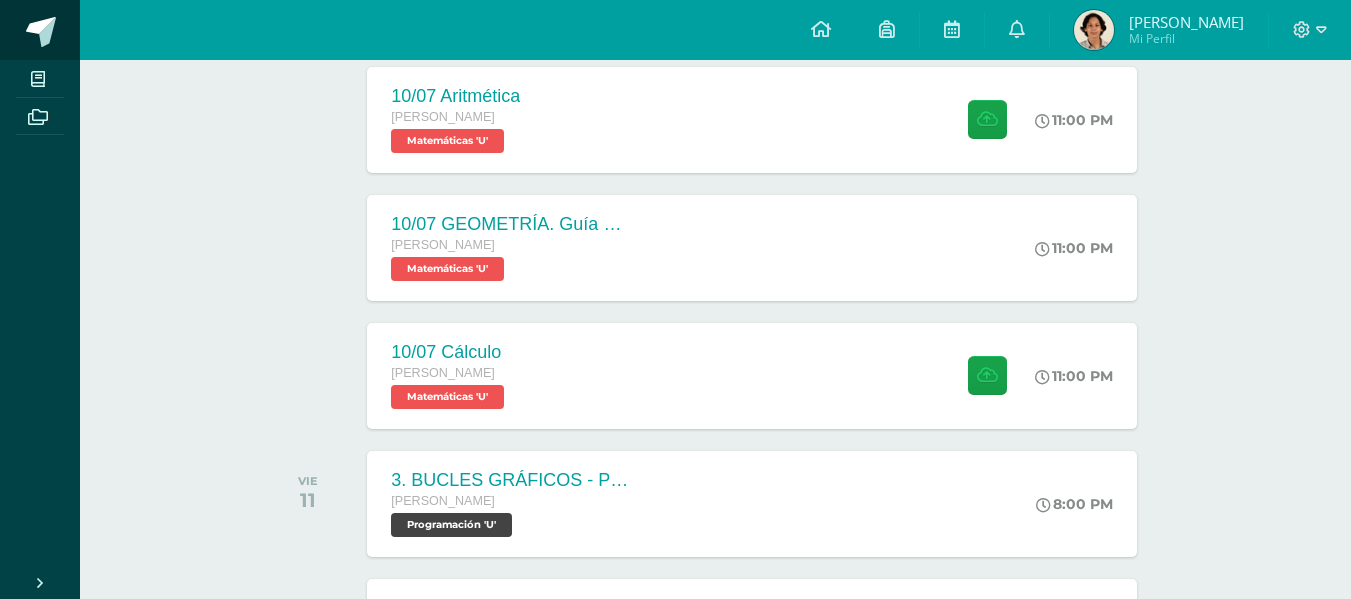 click at bounding box center [40, 30] 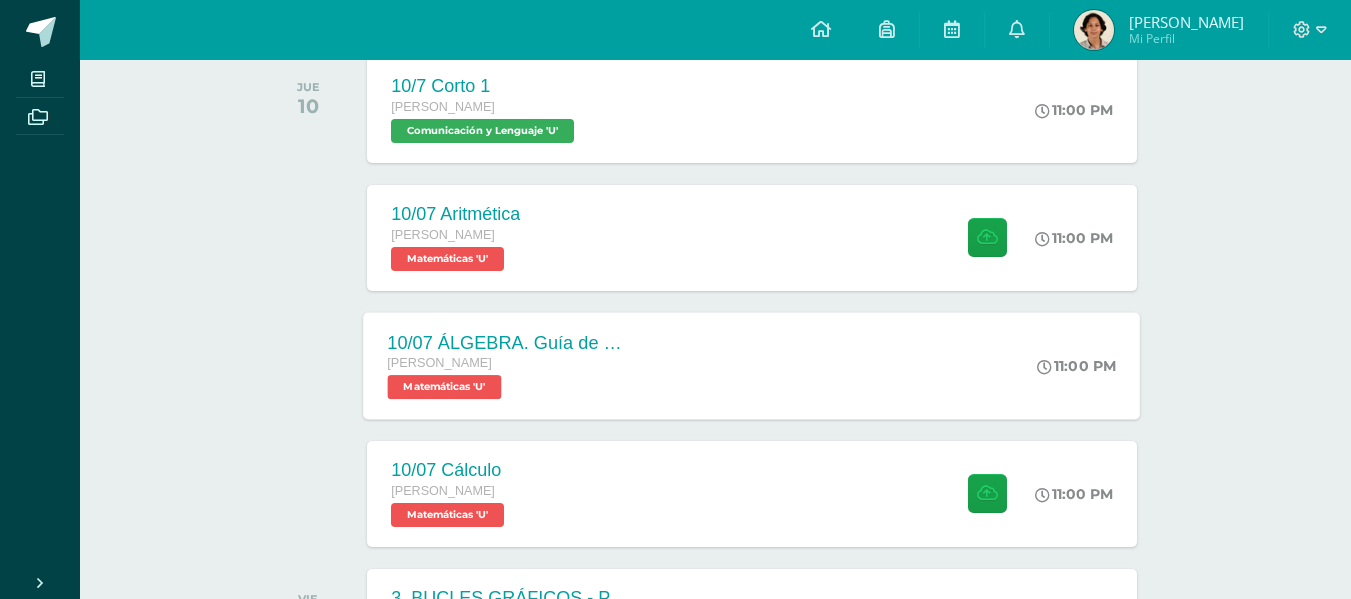 scroll, scrollTop: 340, scrollLeft: 0, axis: vertical 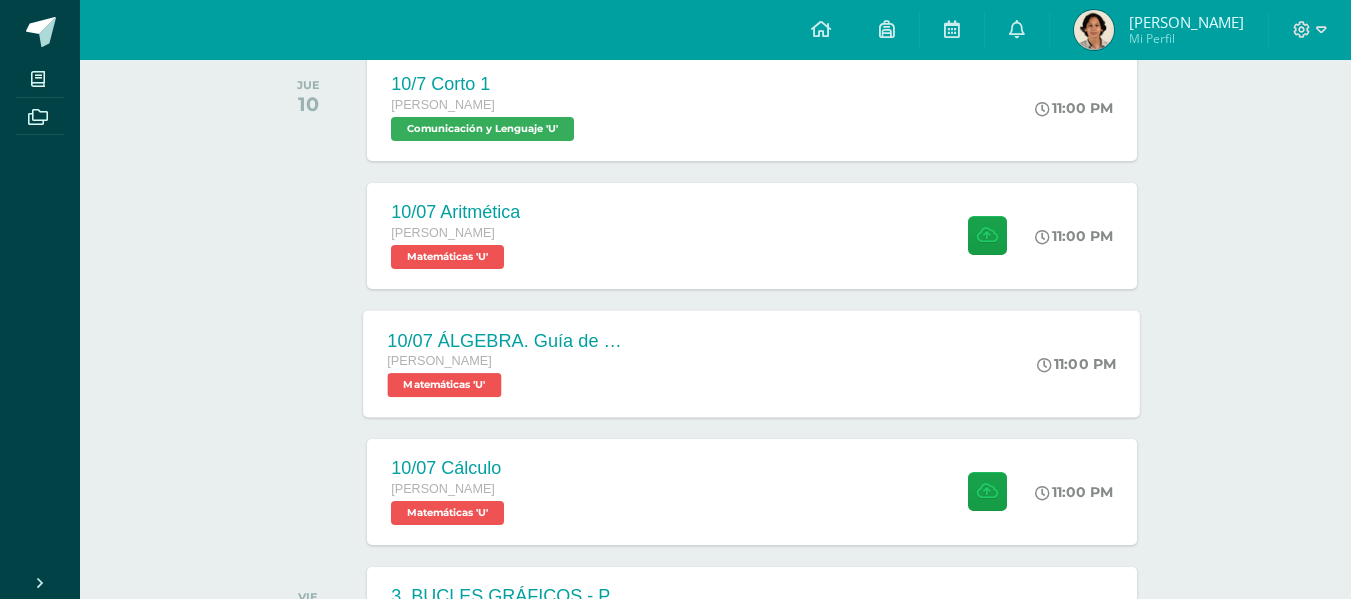 click on "[PERSON_NAME]" at bounding box center (509, 362) 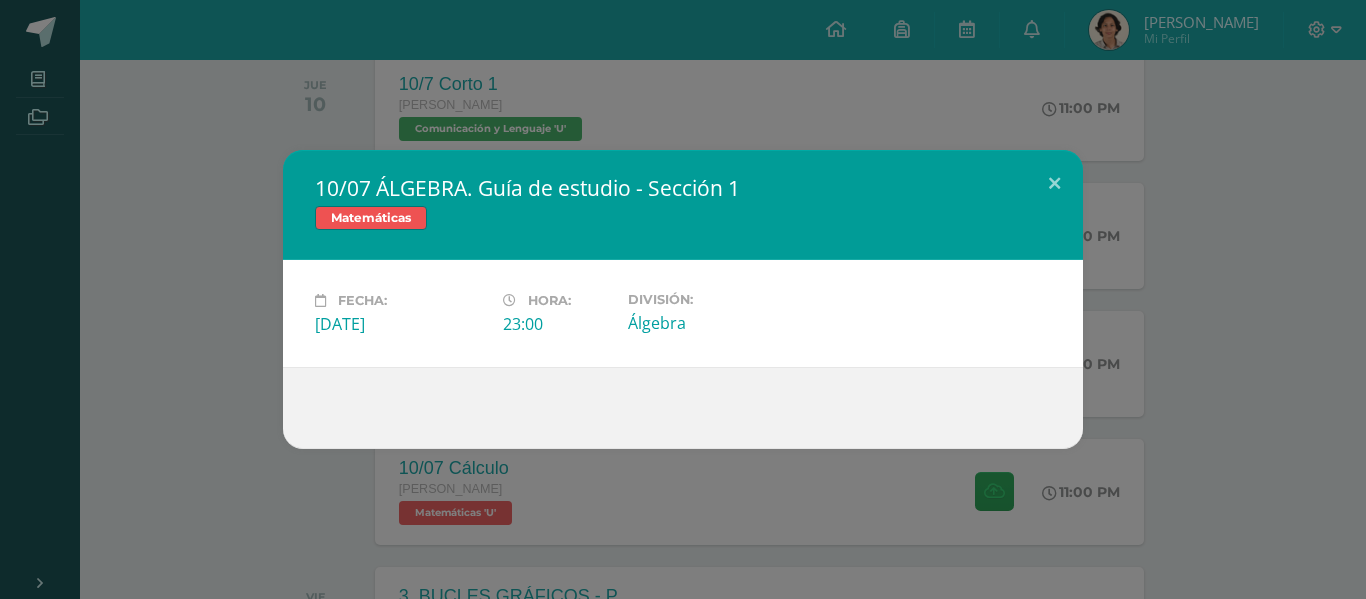 click on "10/07 ÁLGEBRA. Guía de estudio - Sección 1
Matemáticas
Fecha:
Jueves 10 de Julio
Hora:
23:00
División:" at bounding box center (683, 299) 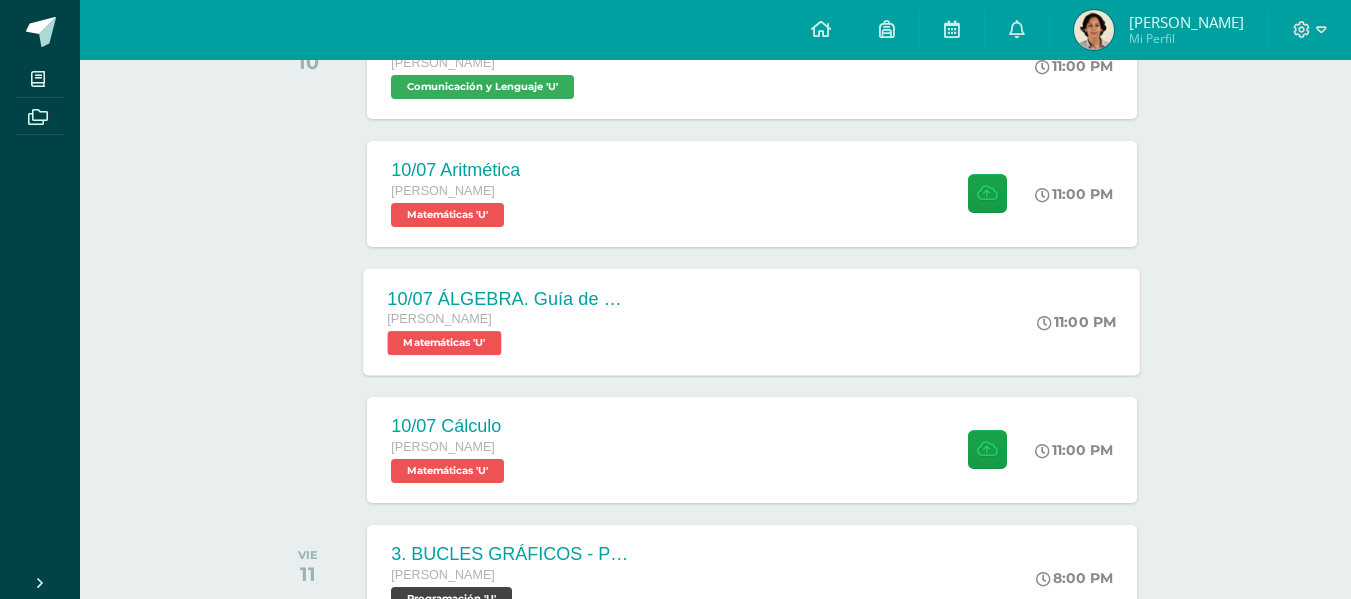 scroll, scrollTop: 381, scrollLeft: 0, axis: vertical 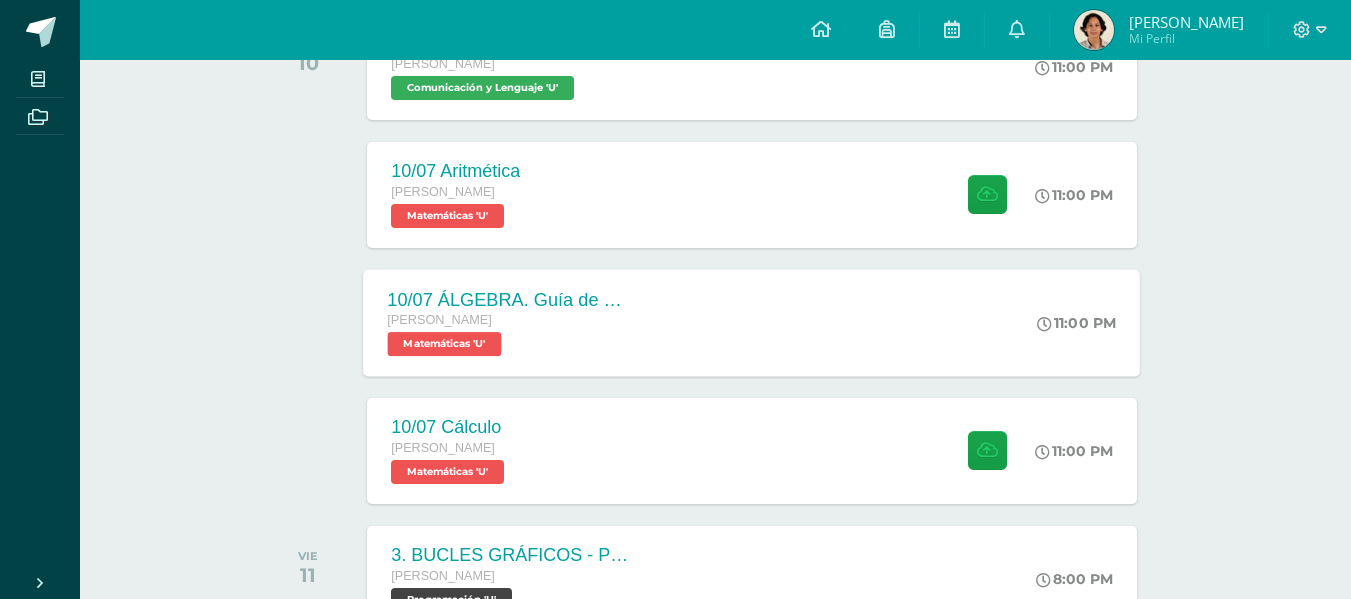 click on "10/07 ÁLGEBRA. Guía de estudio - Sección 1" at bounding box center [509, 299] 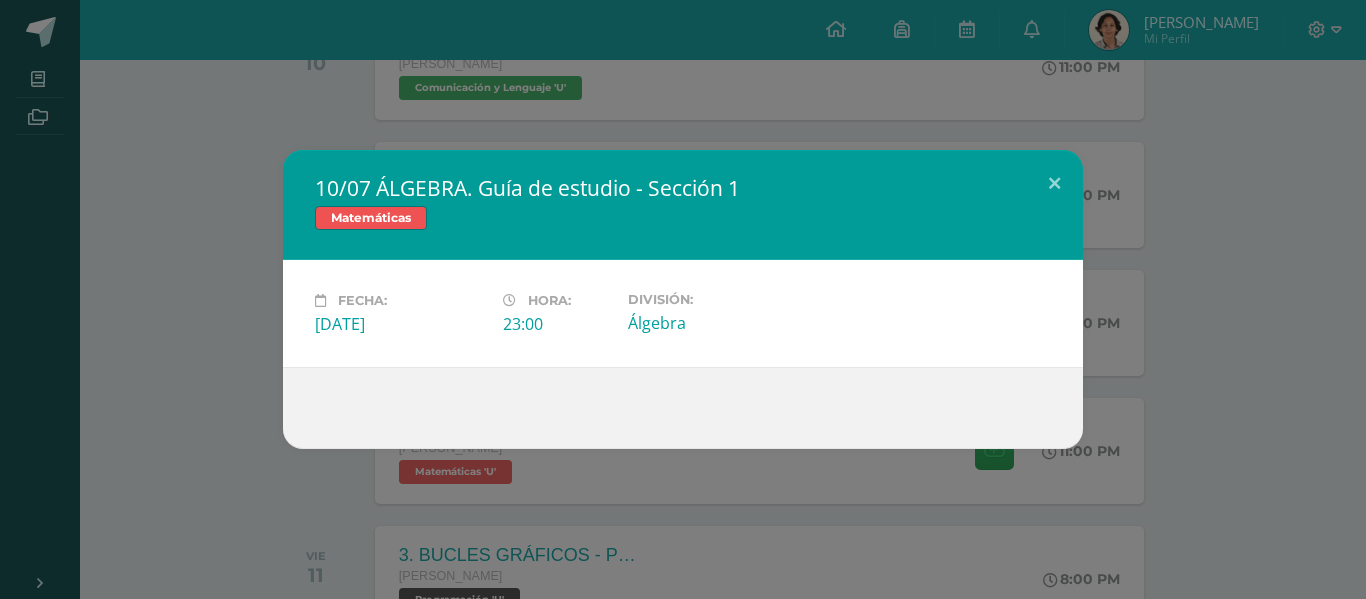 click on "10/07 ÁLGEBRA. Guía de estudio - Sección 1
Matemáticas
Fecha:
Jueves 10 de Julio
Hora:
23:00
División:" at bounding box center (683, 299) 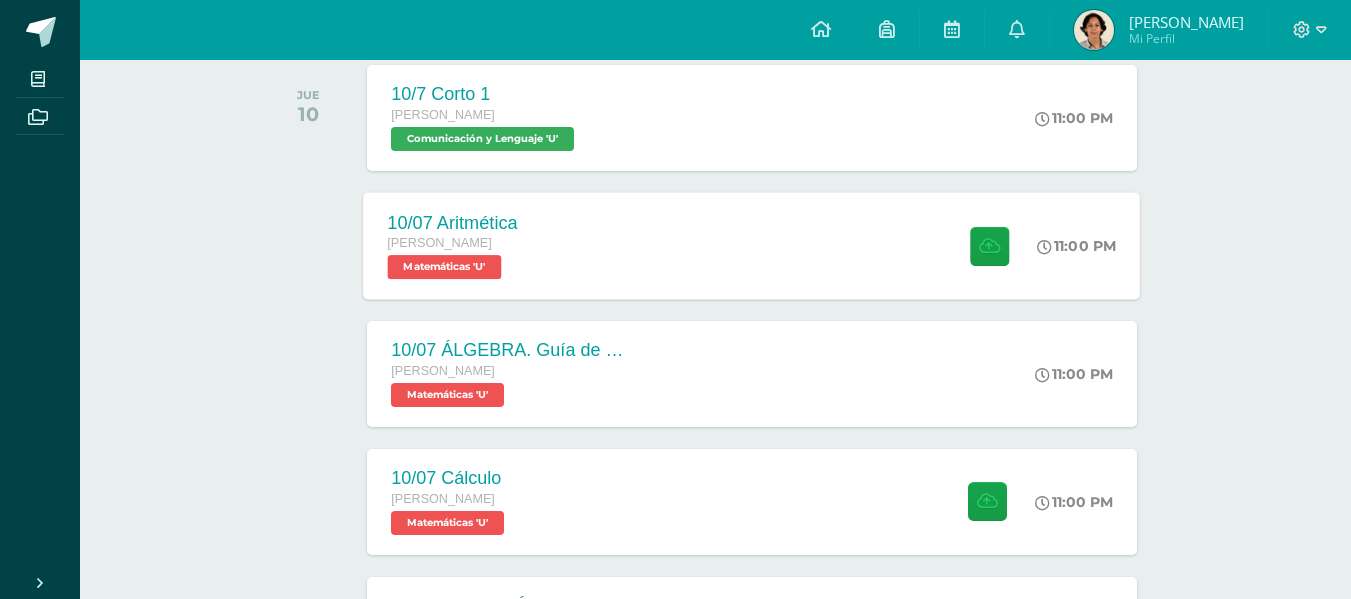 scroll, scrollTop: 327, scrollLeft: 0, axis: vertical 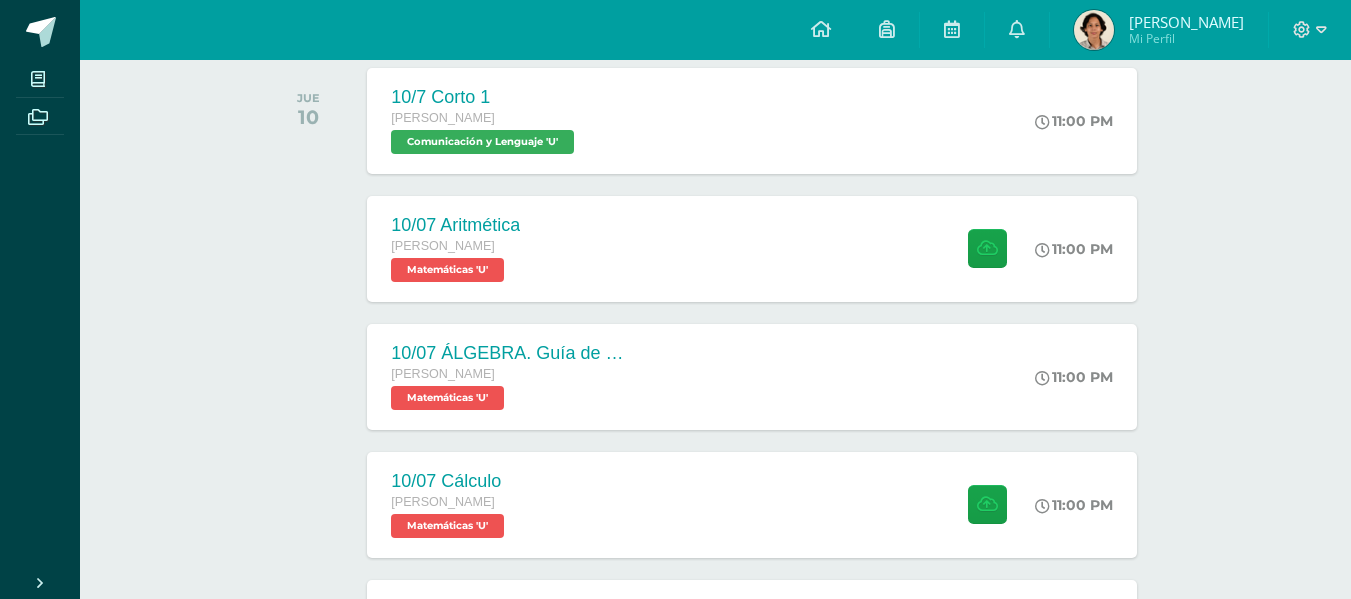 click at bounding box center [1094, 30] 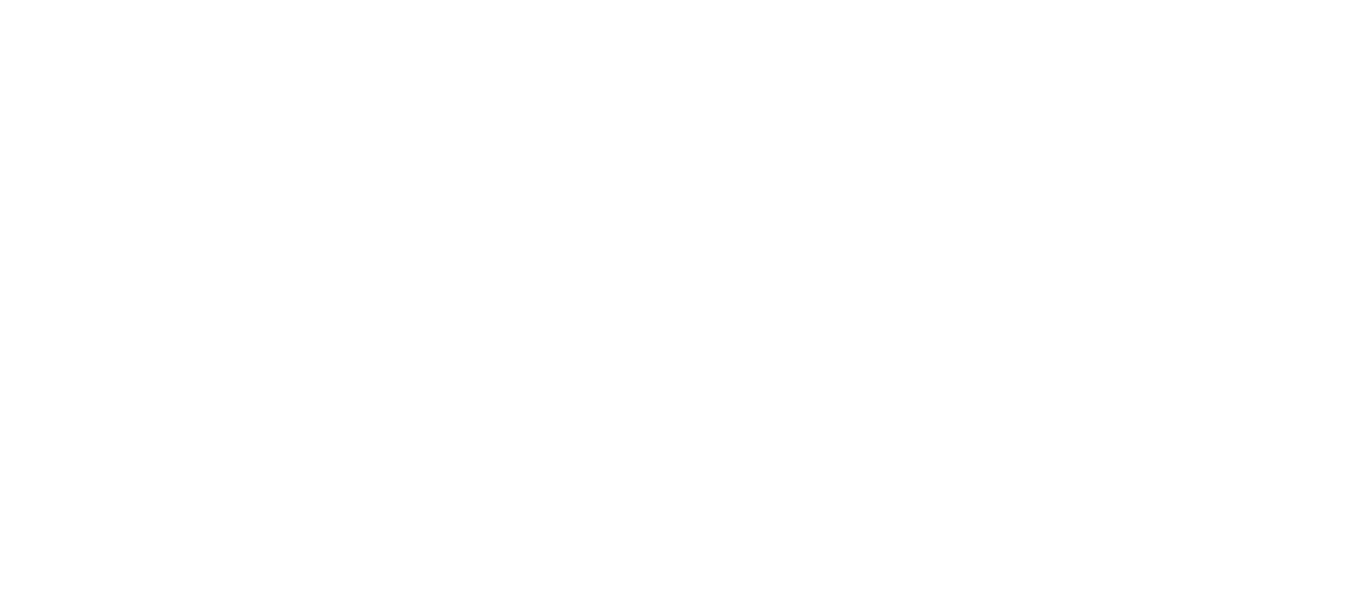 scroll, scrollTop: 0, scrollLeft: 0, axis: both 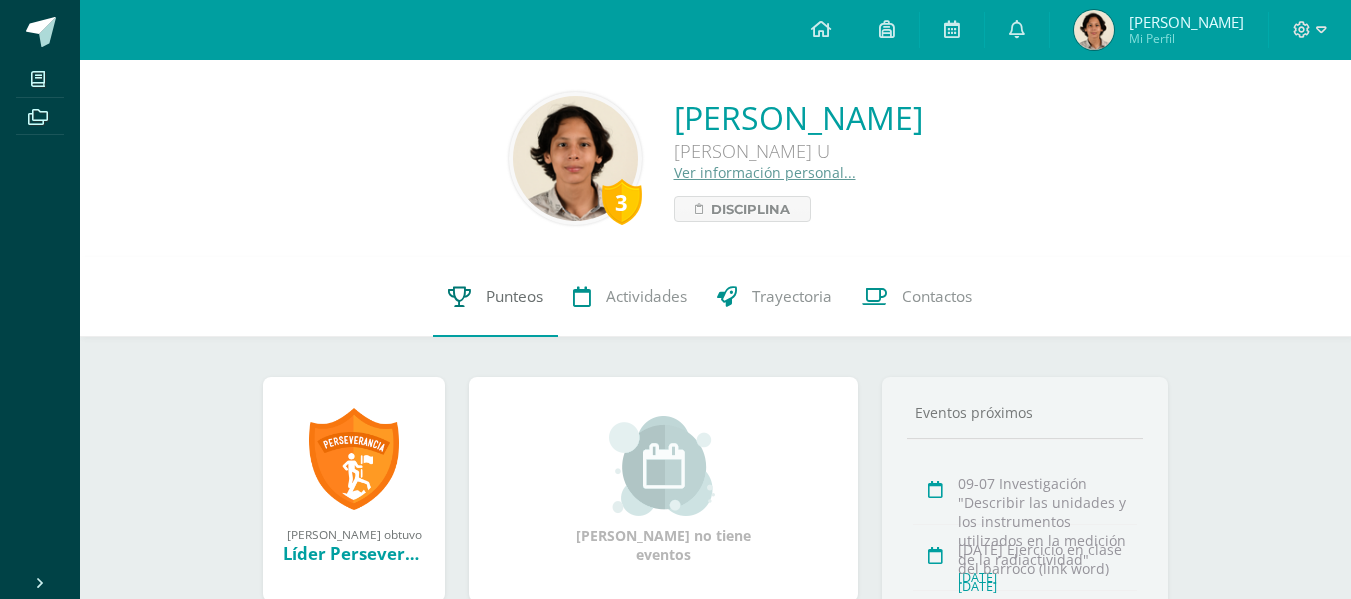 click on "Punteos" at bounding box center [514, 296] 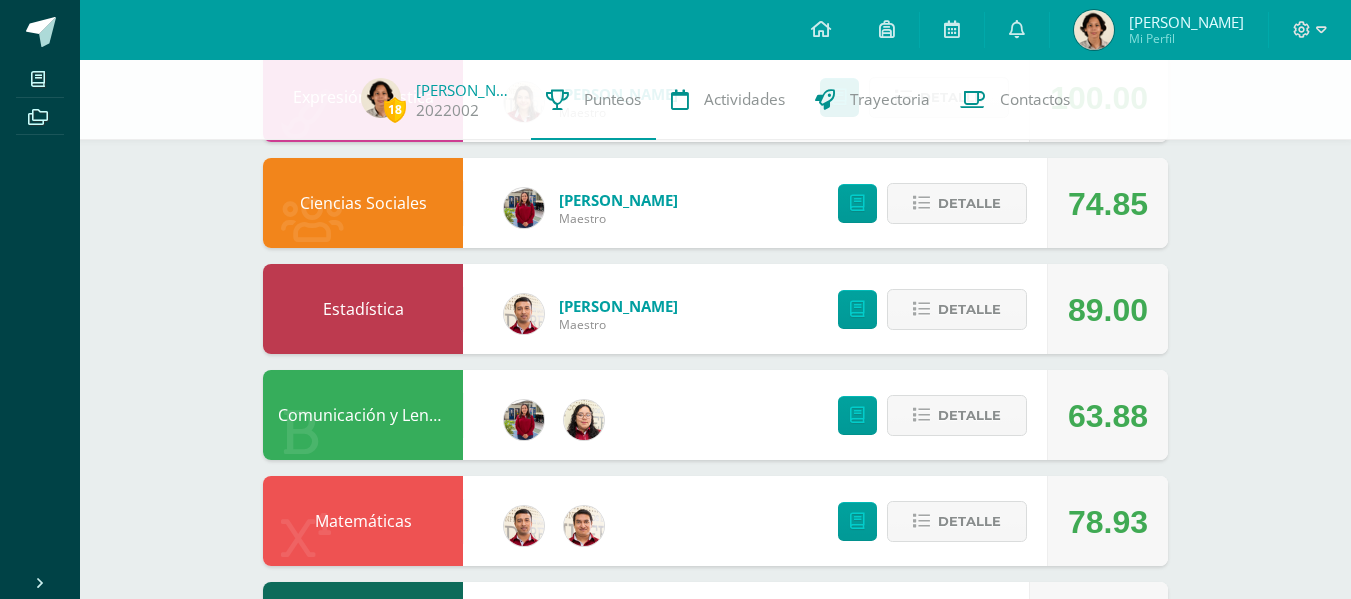 scroll, scrollTop: 486, scrollLeft: 0, axis: vertical 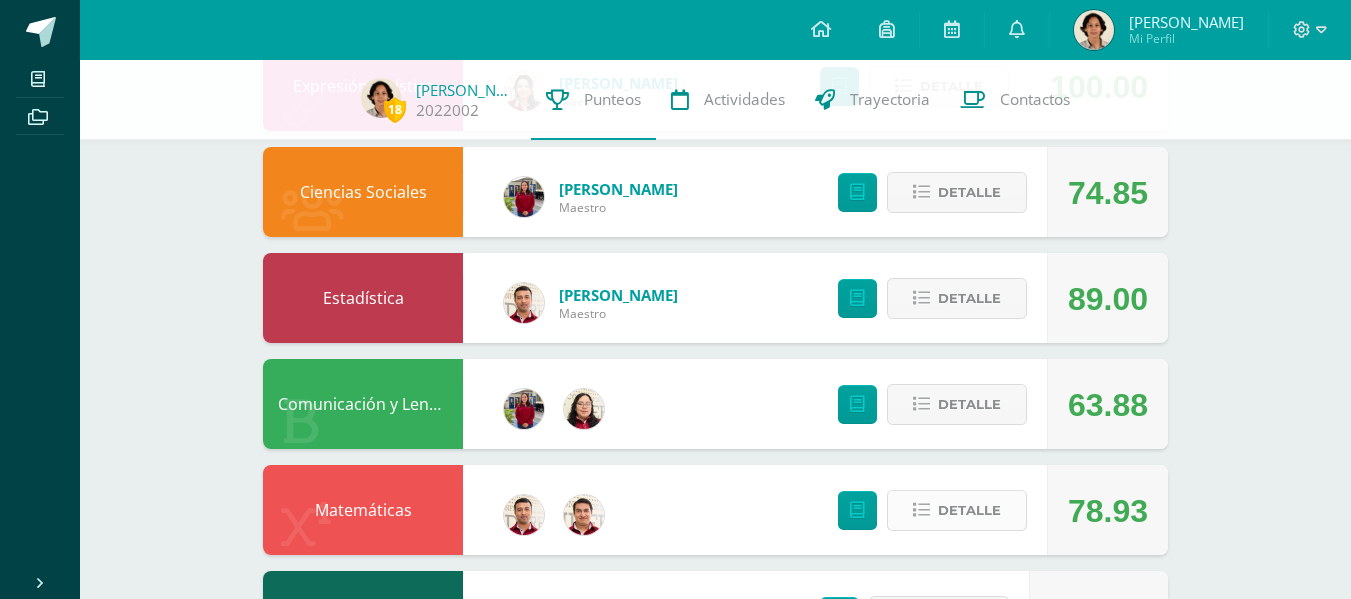 click on "Detalle" at bounding box center (969, 510) 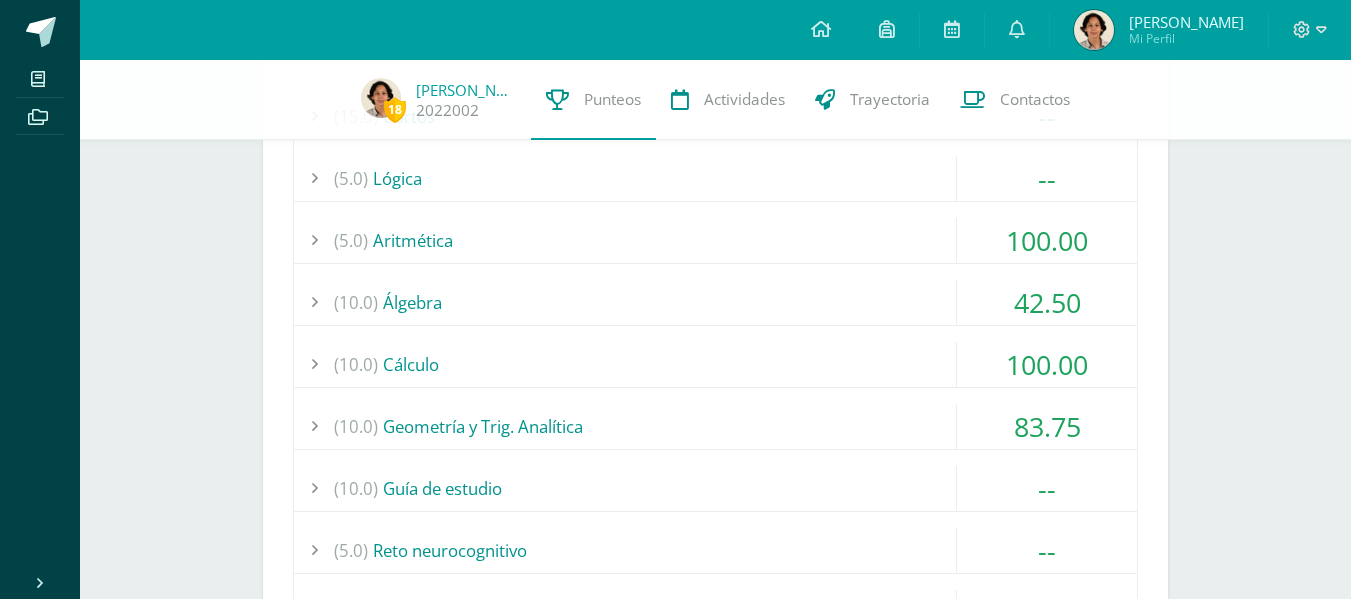 scroll, scrollTop: 1061, scrollLeft: 0, axis: vertical 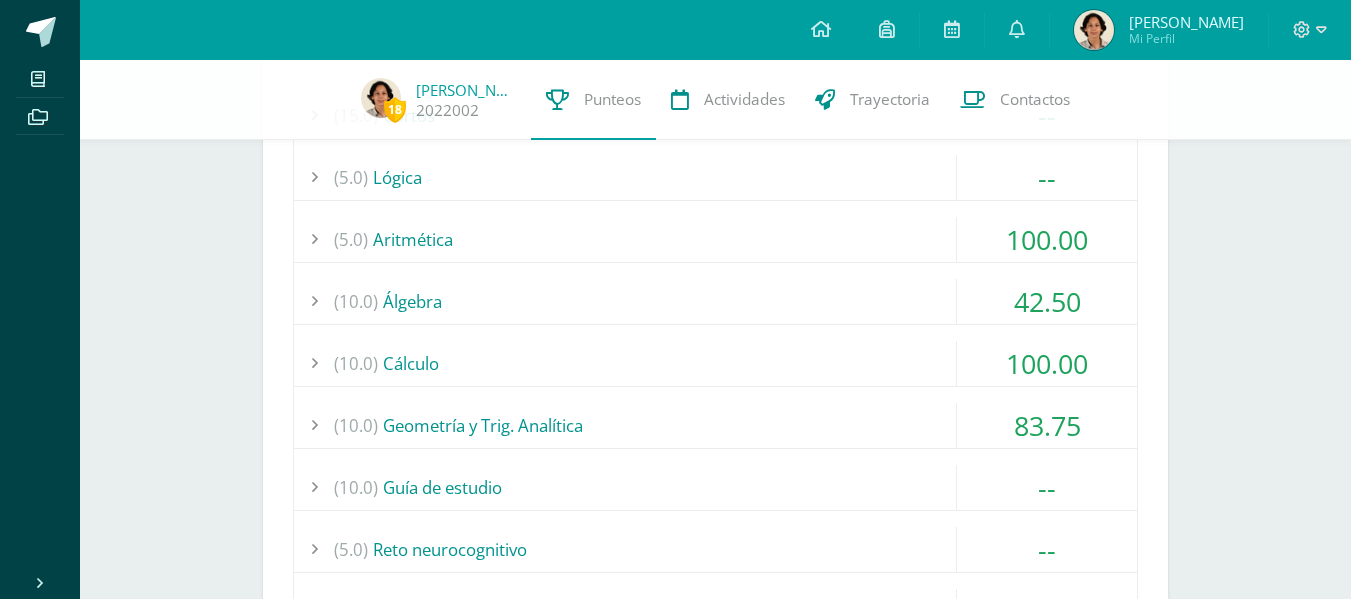 click on "(10.0)
Álgebra" at bounding box center (715, 301) 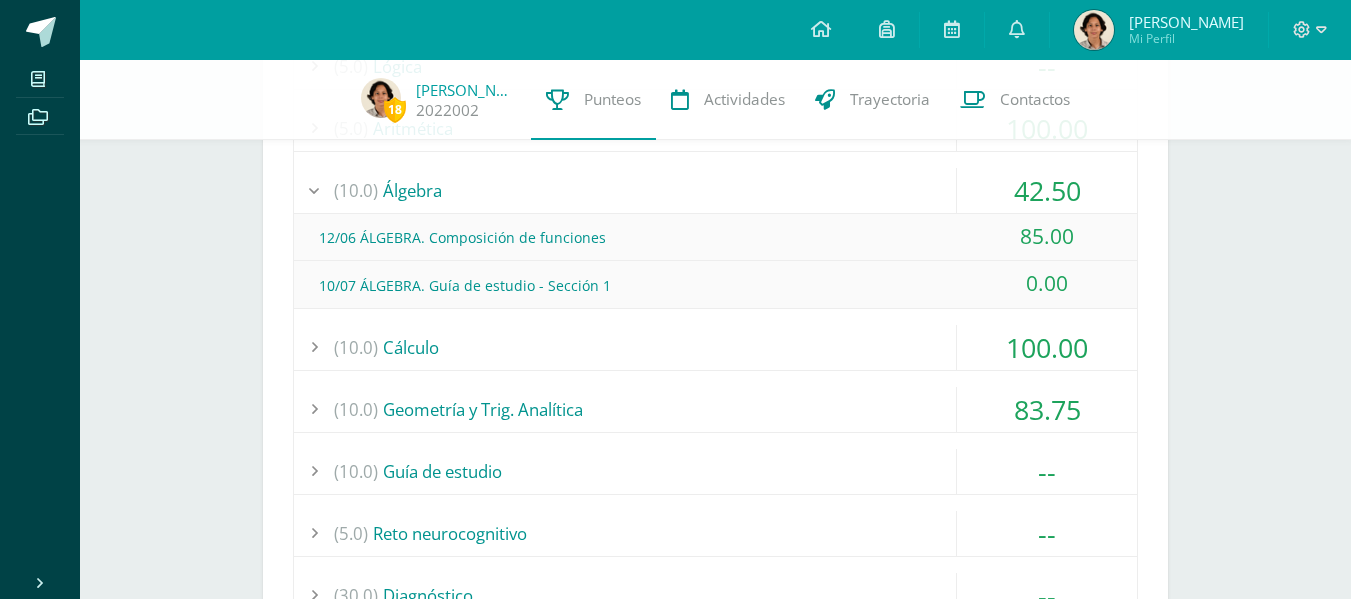 scroll, scrollTop: 1175, scrollLeft: 0, axis: vertical 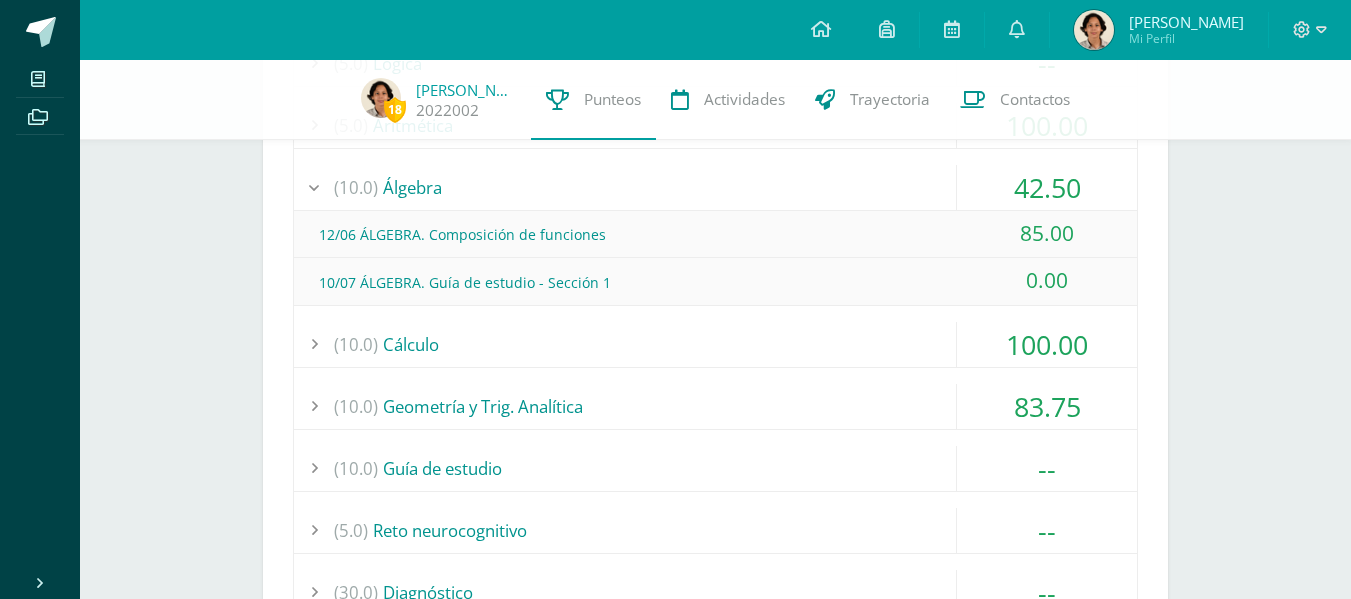 click on "(10.0)
Geometría y Trig. Analítica" at bounding box center [715, 406] 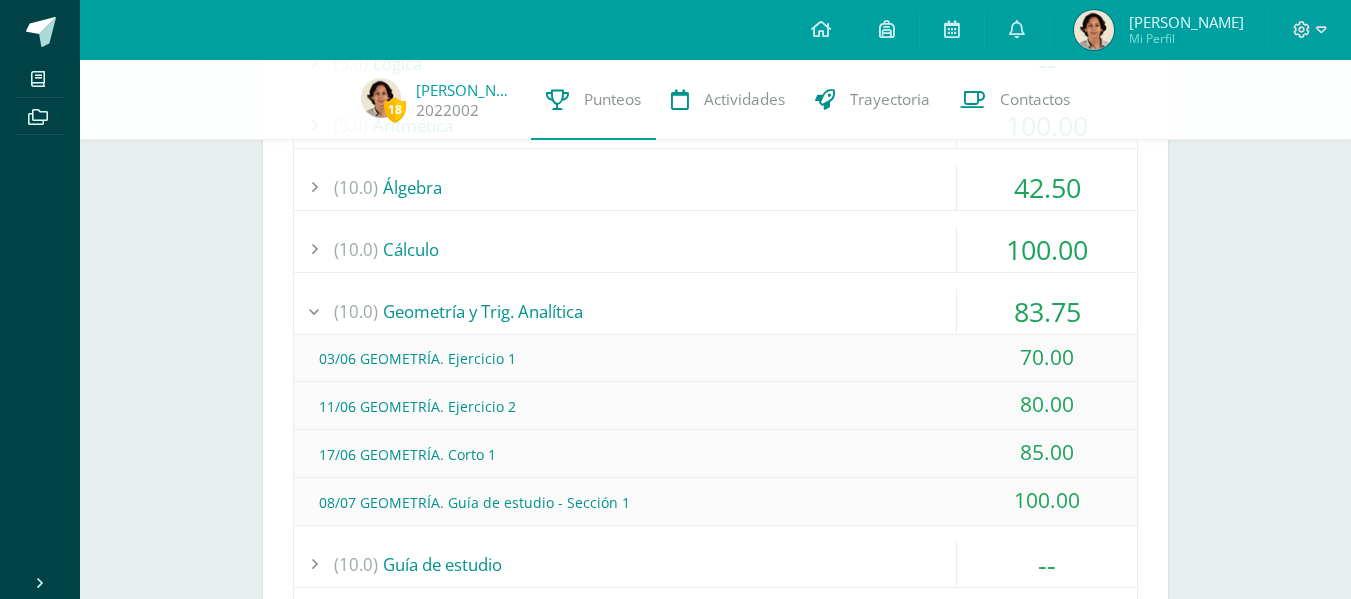 click on "(10.0)
Geometría y Trig. Analítica" at bounding box center (715, 311) 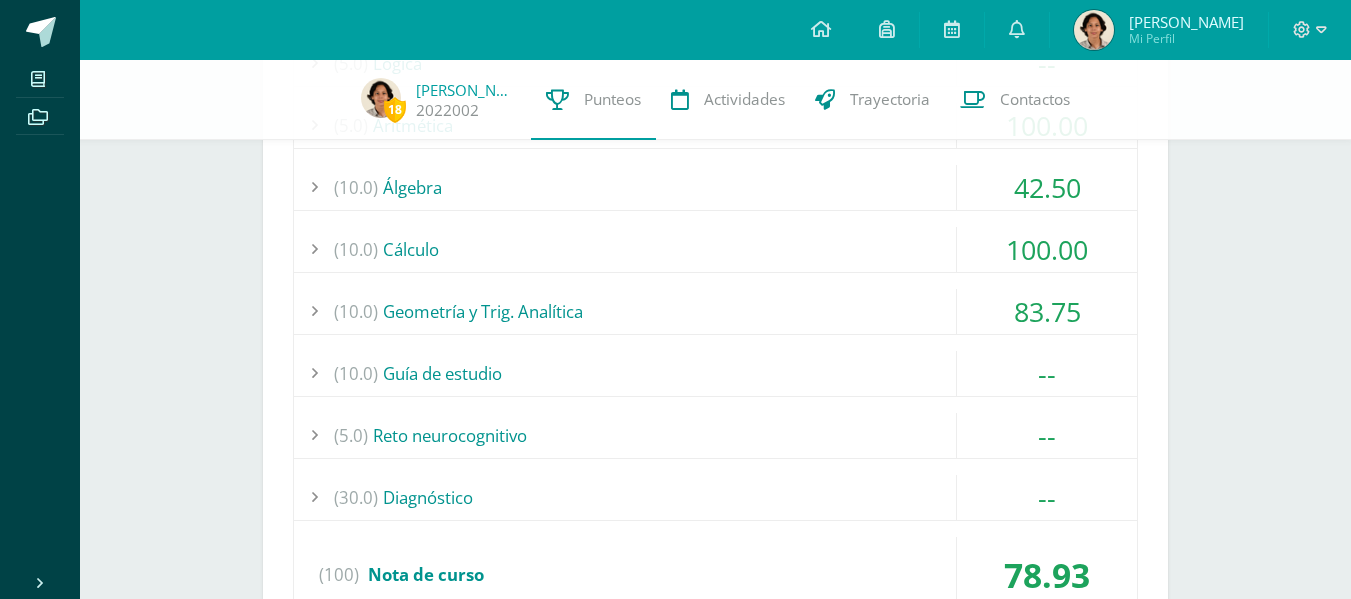 click on "(10.0)
Álgebra" at bounding box center [715, 187] 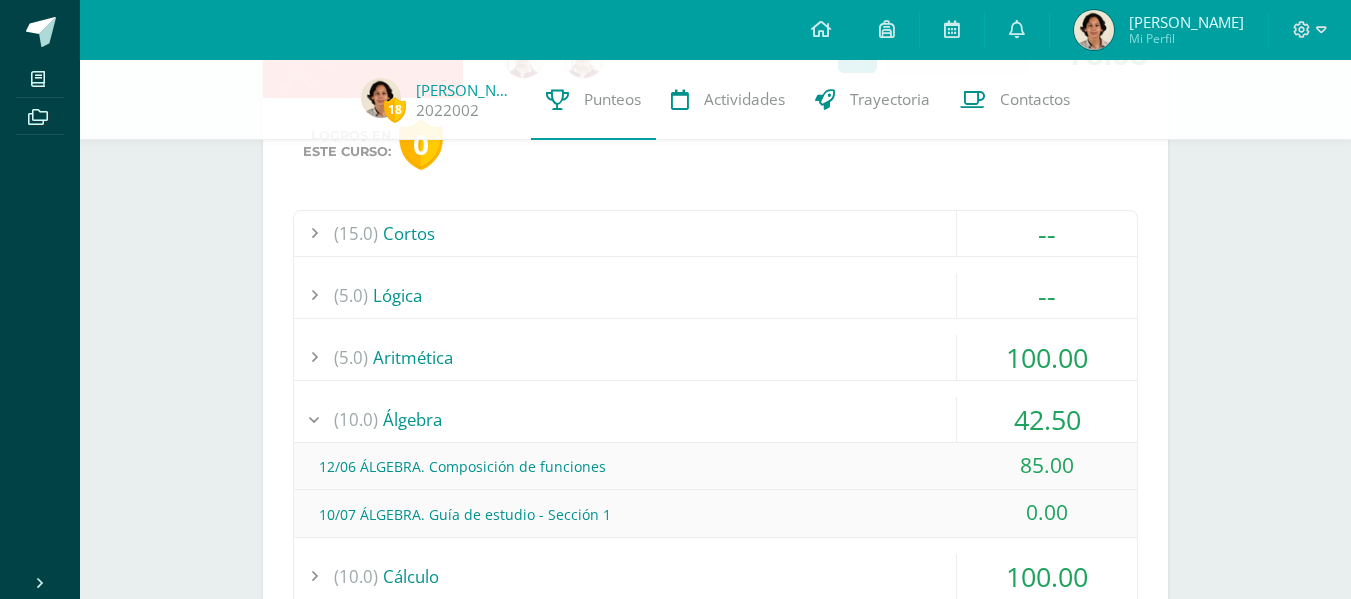 scroll, scrollTop: 942, scrollLeft: 0, axis: vertical 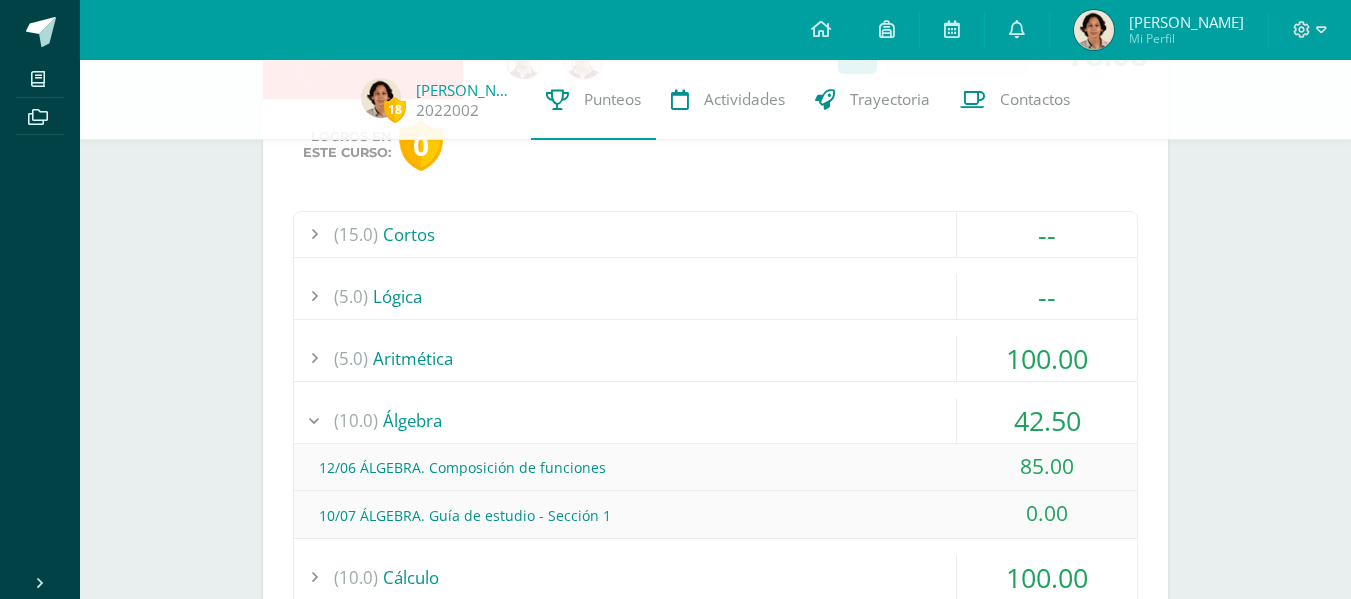 click on "(5.0)
Lógica" at bounding box center [715, 296] 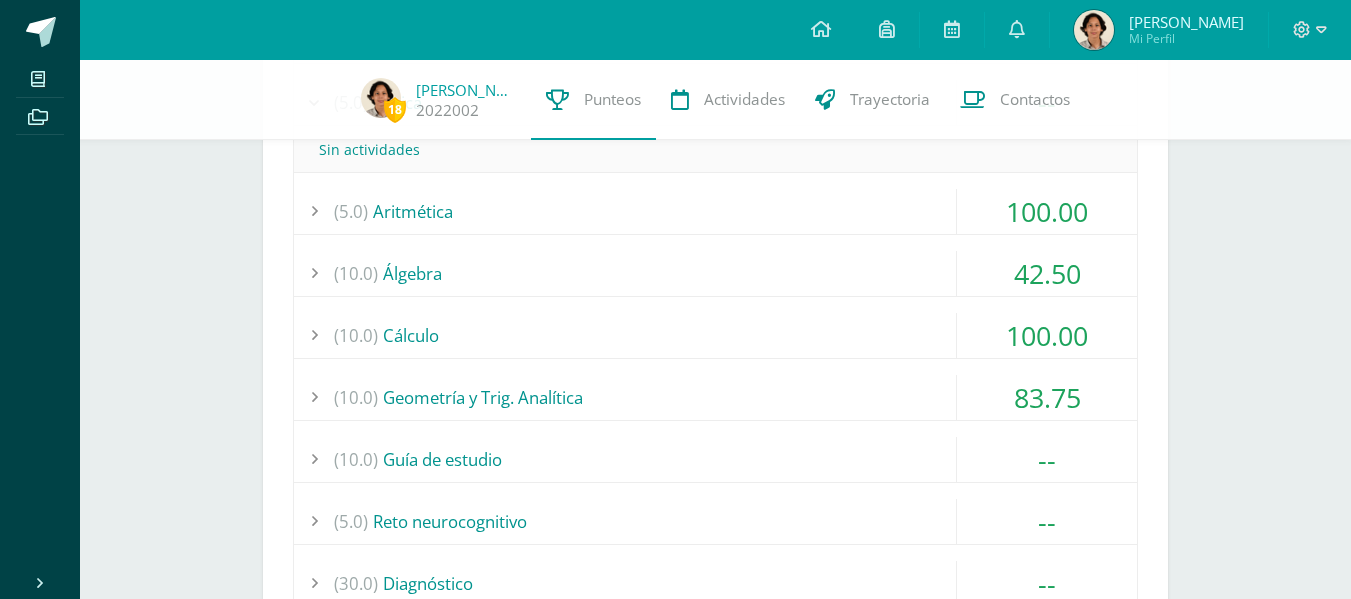 scroll, scrollTop: 1139, scrollLeft: 0, axis: vertical 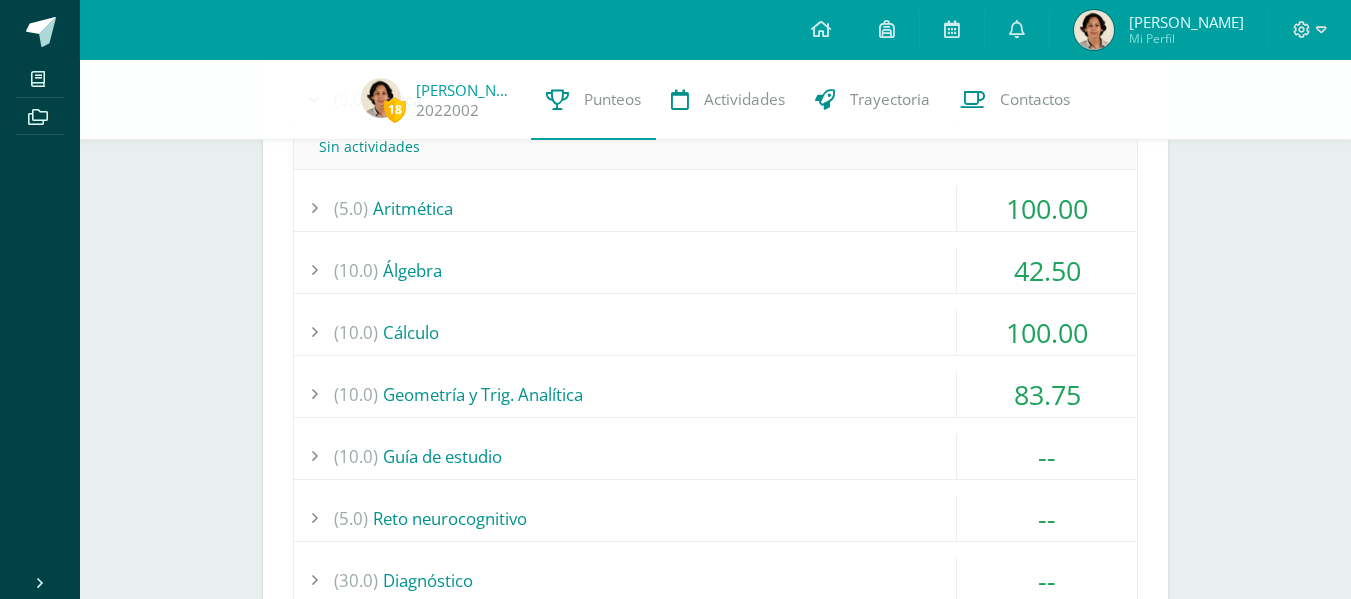 click on "(10.0)
Álgebra" at bounding box center (715, 270) 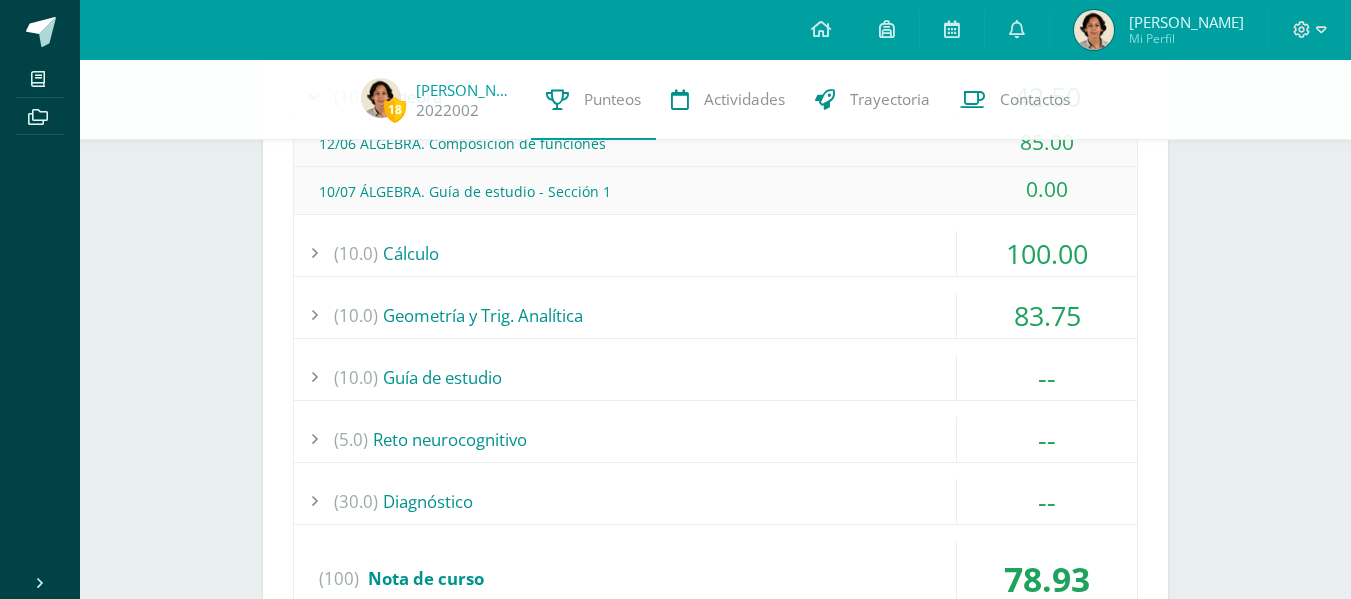 scroll, scrollTop: 1317, scrollLeft: 0, axis: vertical 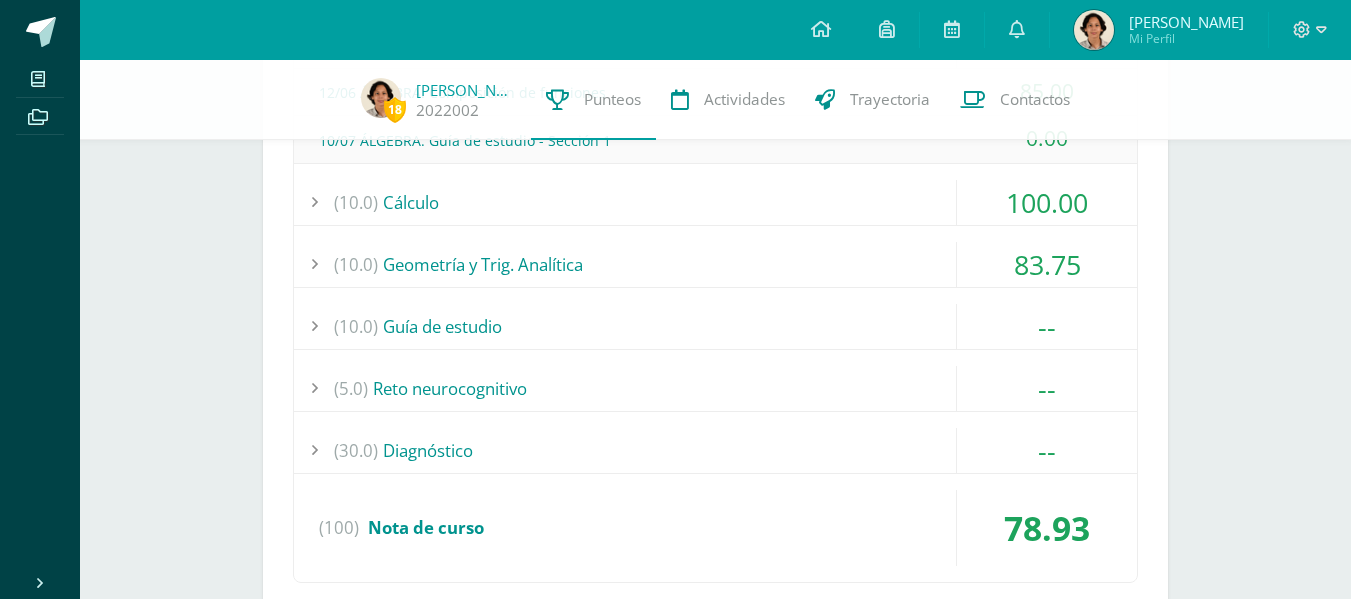 click on "(10.0)
Guía de estudio" at bounding box center (715, 326) 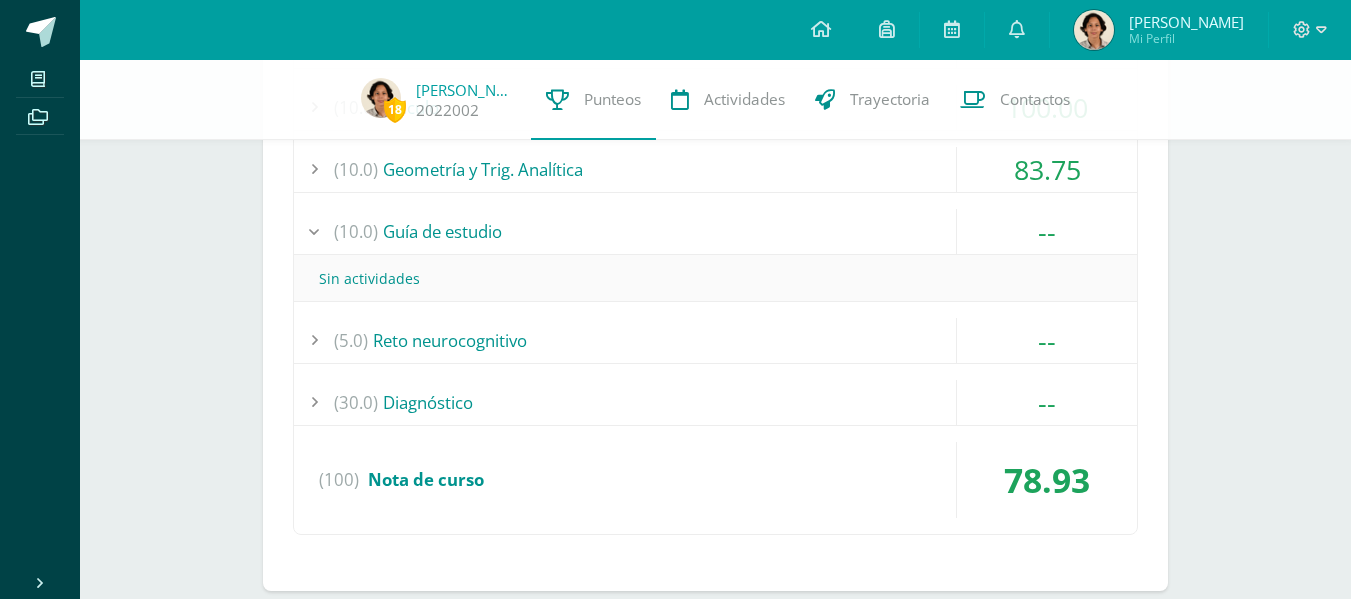 click on "(5.0)
Reto neurocognitivo" at bounding box center [715, 340] 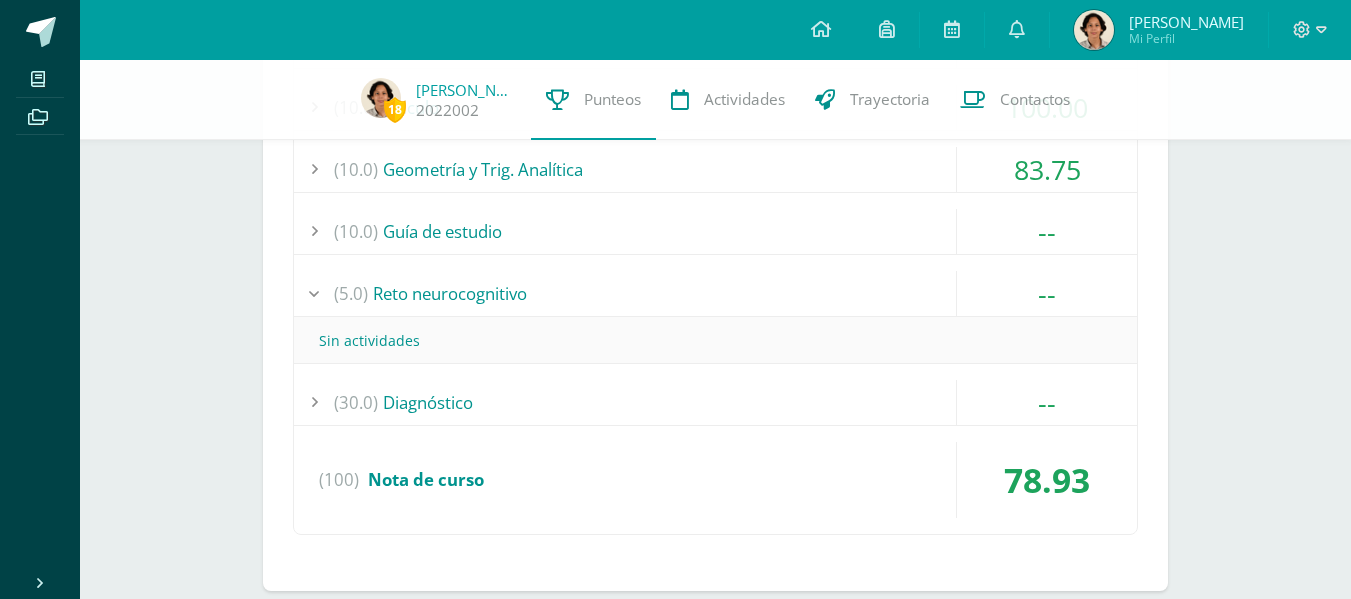 click on "(10.0)
Guía de estudio" at bounding box center (715, 231) 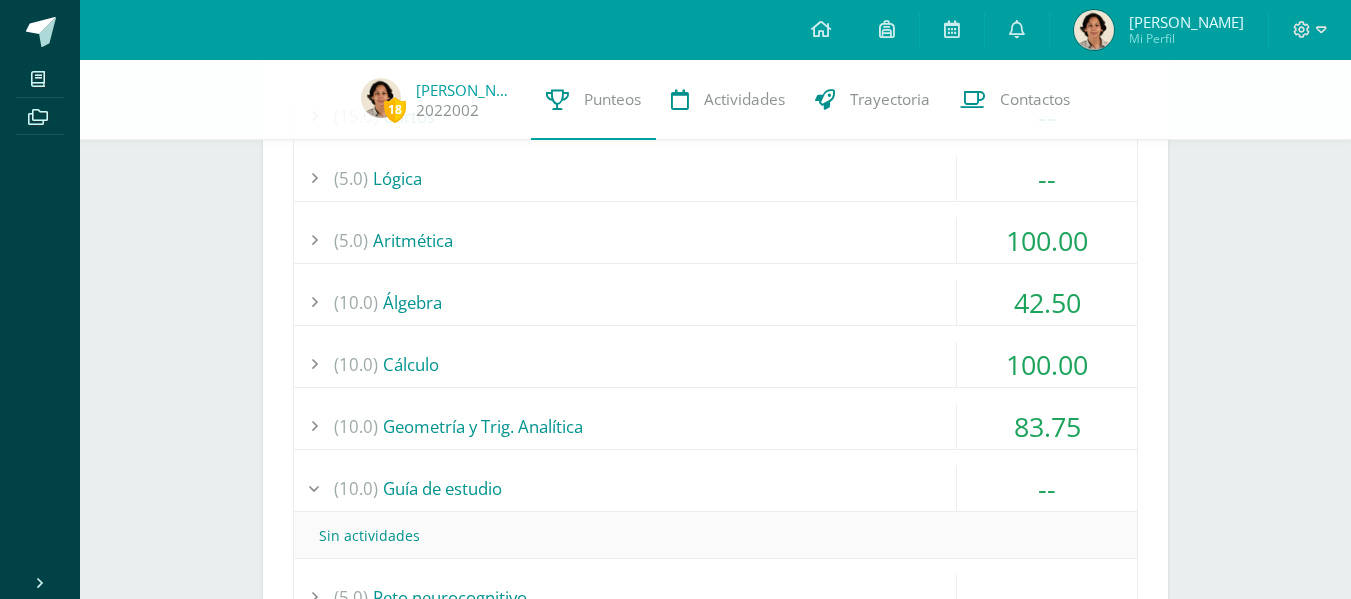 scroll, scrollTop: 1047, scrollLeft: 0, axis: vertical 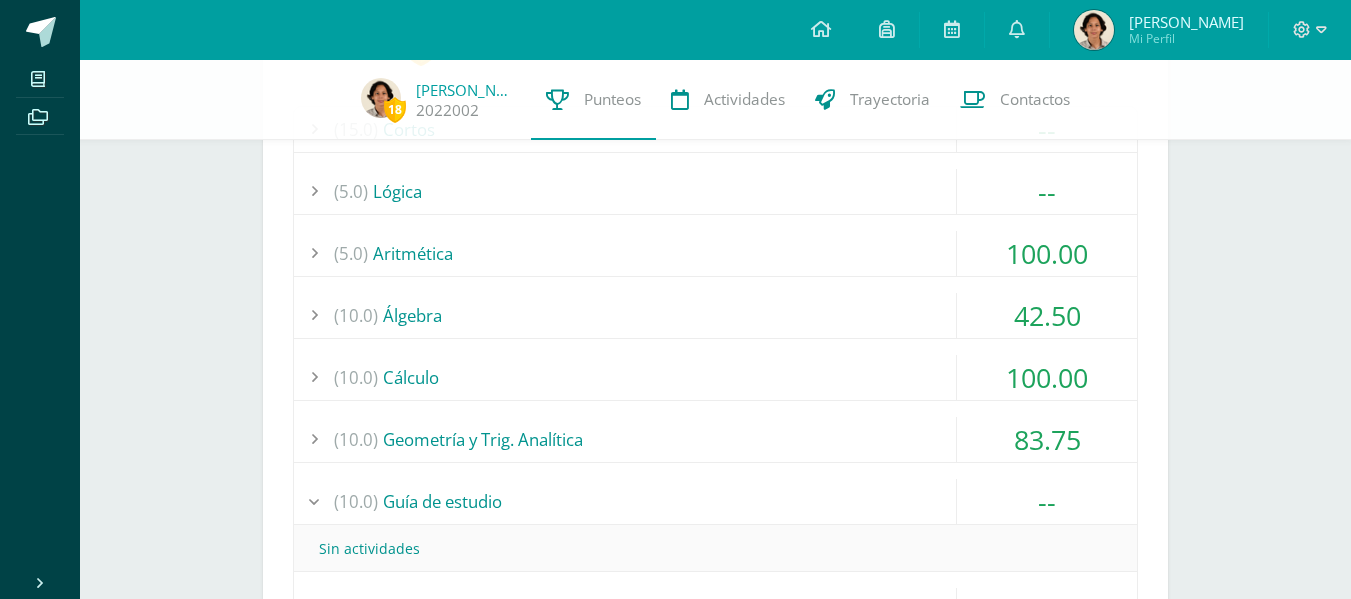 click on "(5.0)
Aritmética" at bounding box center (715, 253) 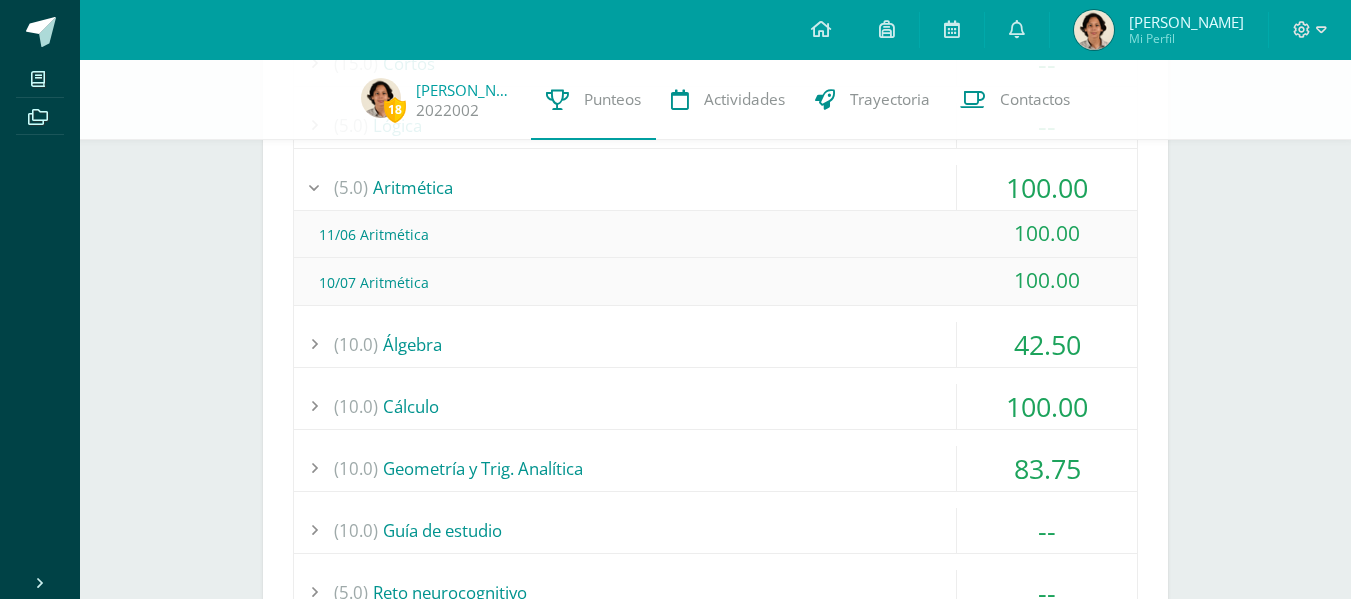 scroll, scrollTop: 1171, scrollLeft: 0, axis: vertical 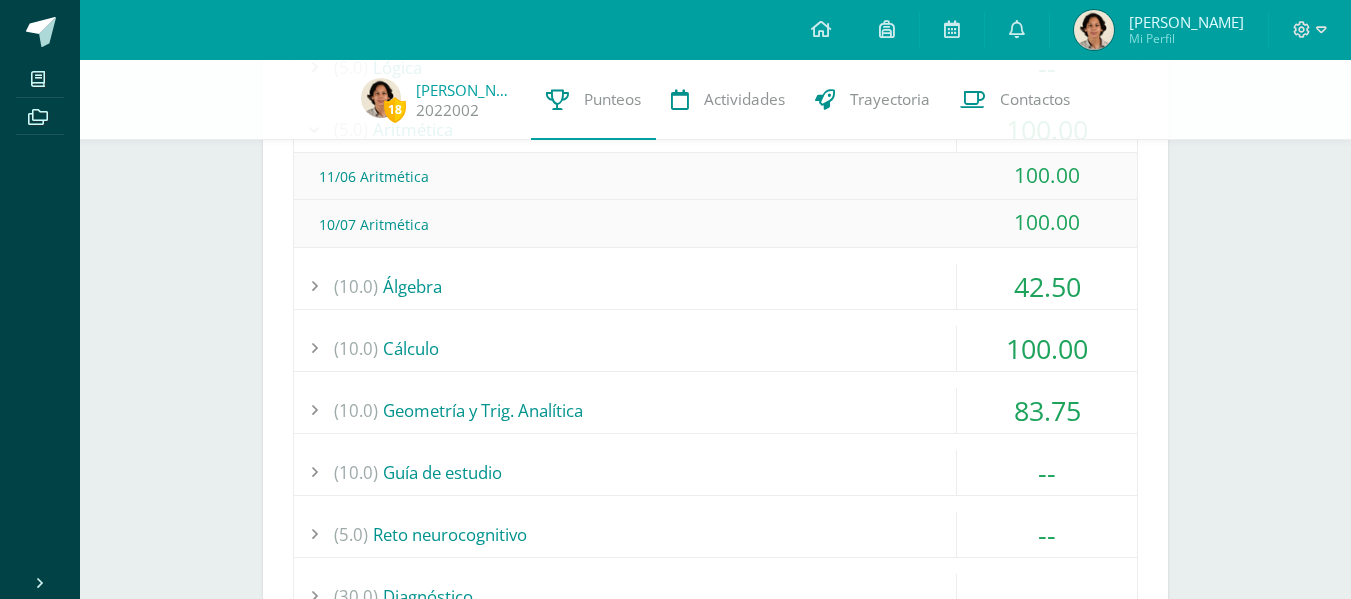click on "(10.0)
Álgebra" at bounding box center [715, 286] 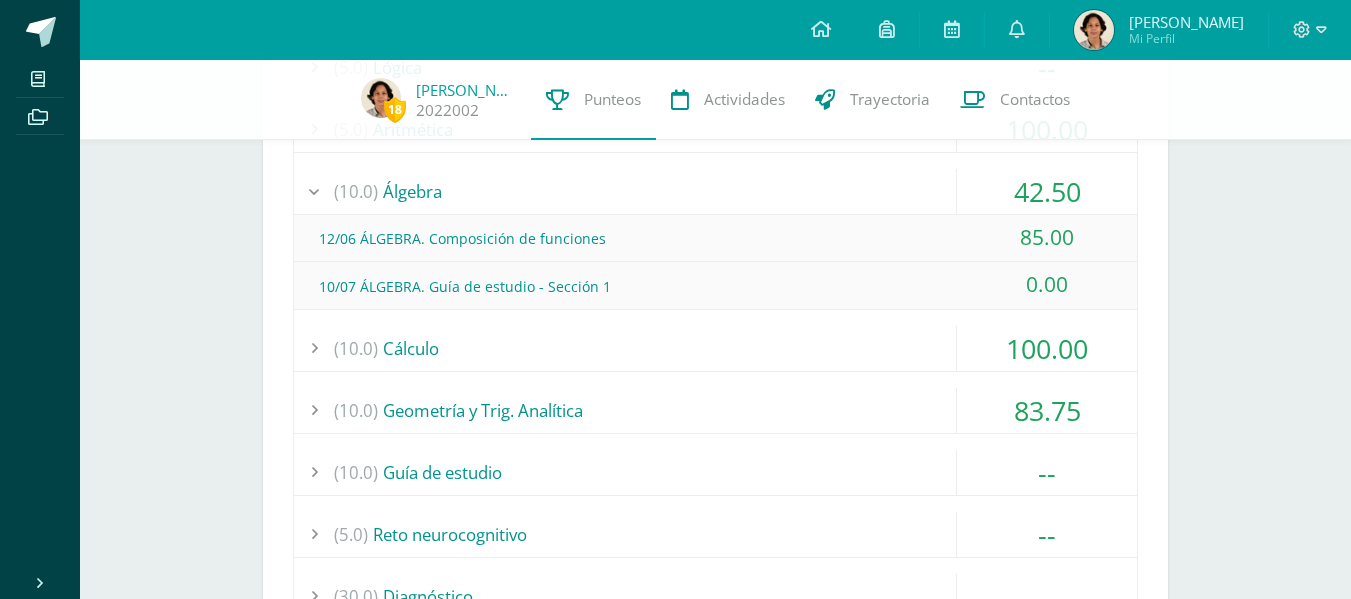 click on "(10.0)
Geometría y Trig. Analítica" at bounding box center (715, 410) 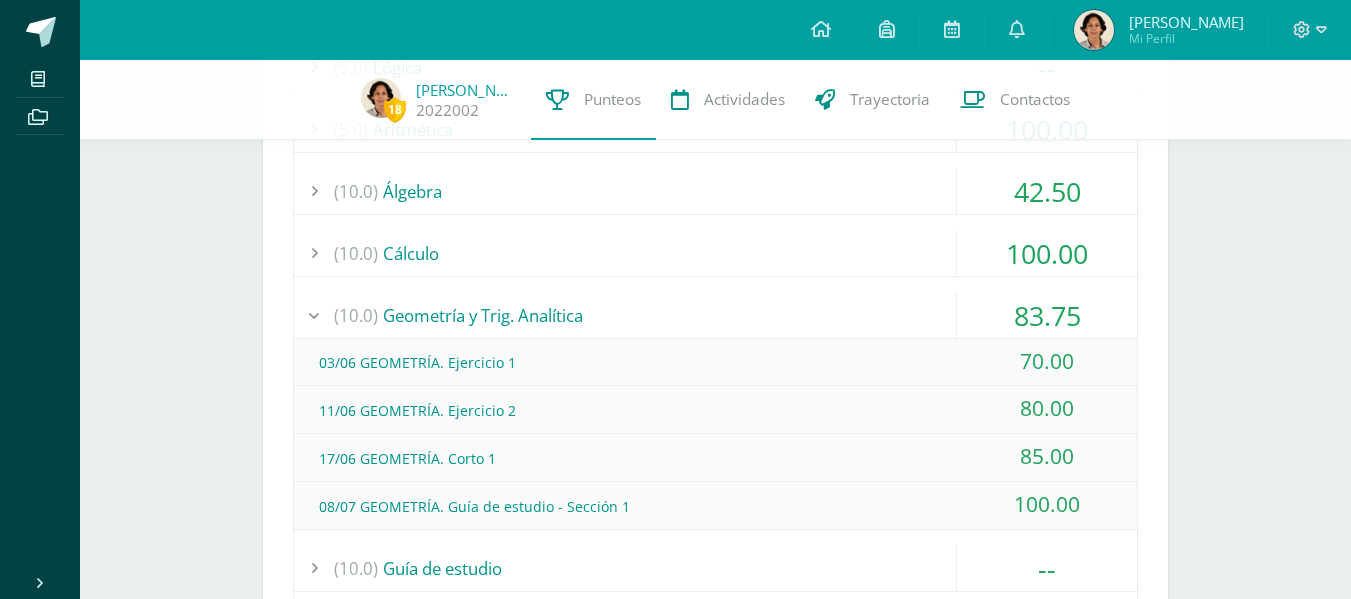 click on "(10.0)
Cálculo" at bounding box center (715, 253) 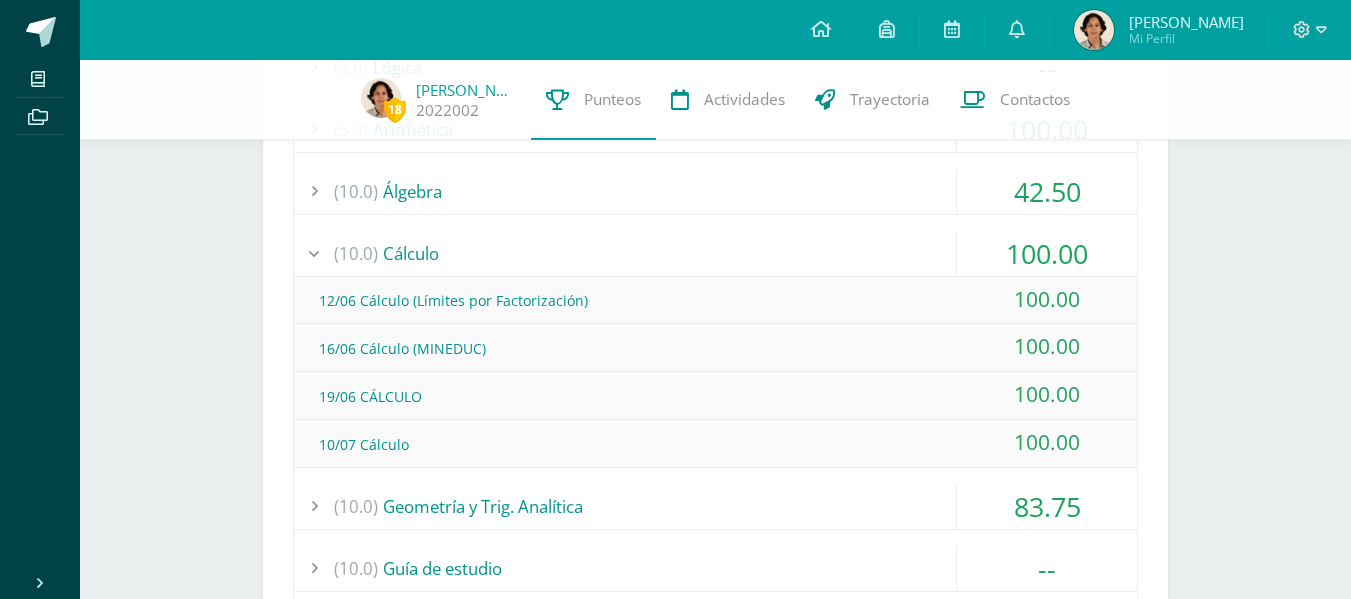 click on "(10.0)
Álgebra" at bounding box center [715, 191] 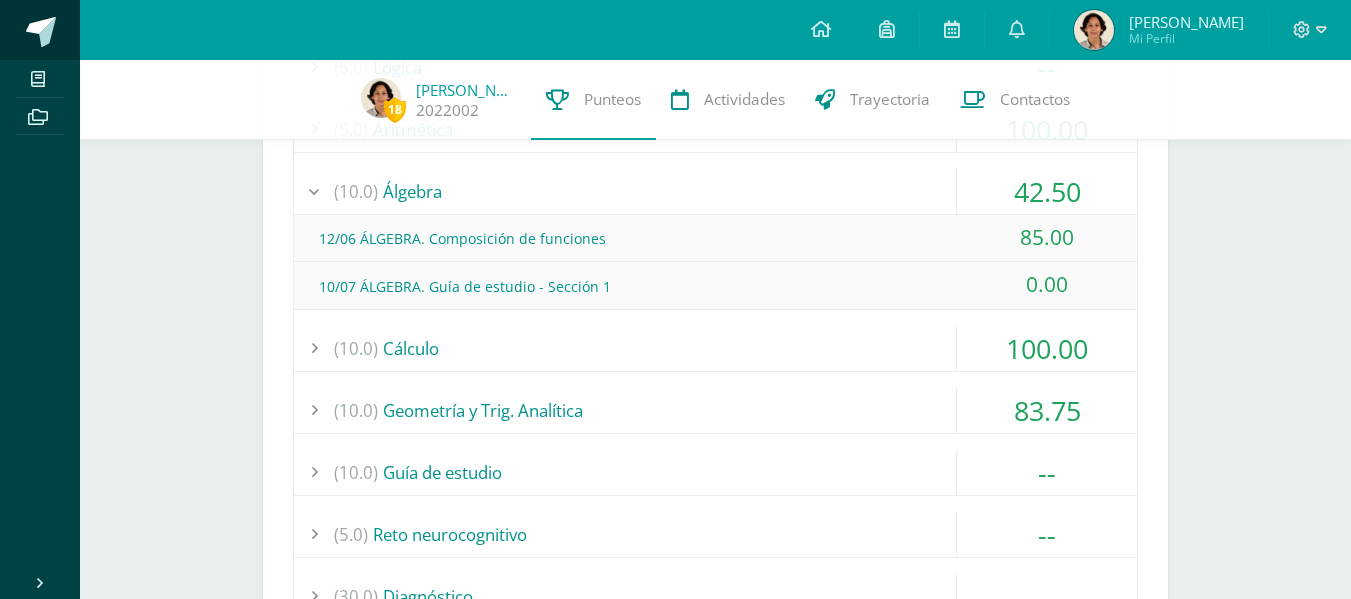 click at bounding box center [41, 32] 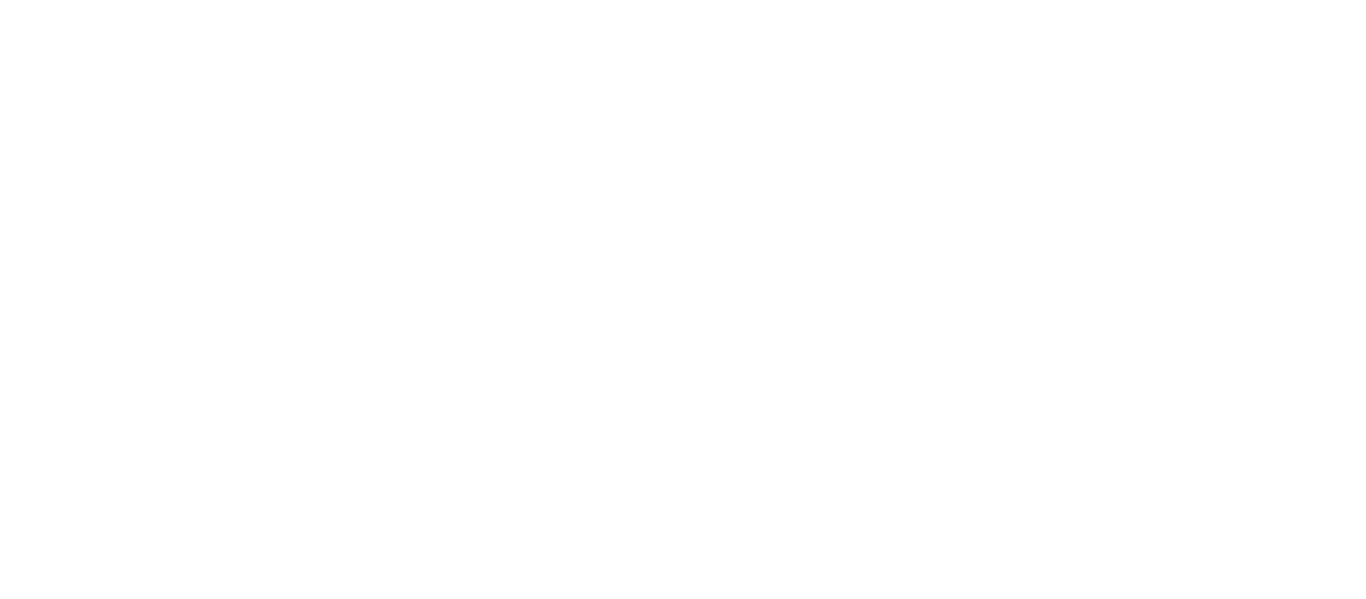 scroll, scrollTop: 0, scrollLeft: 0, axis: both 